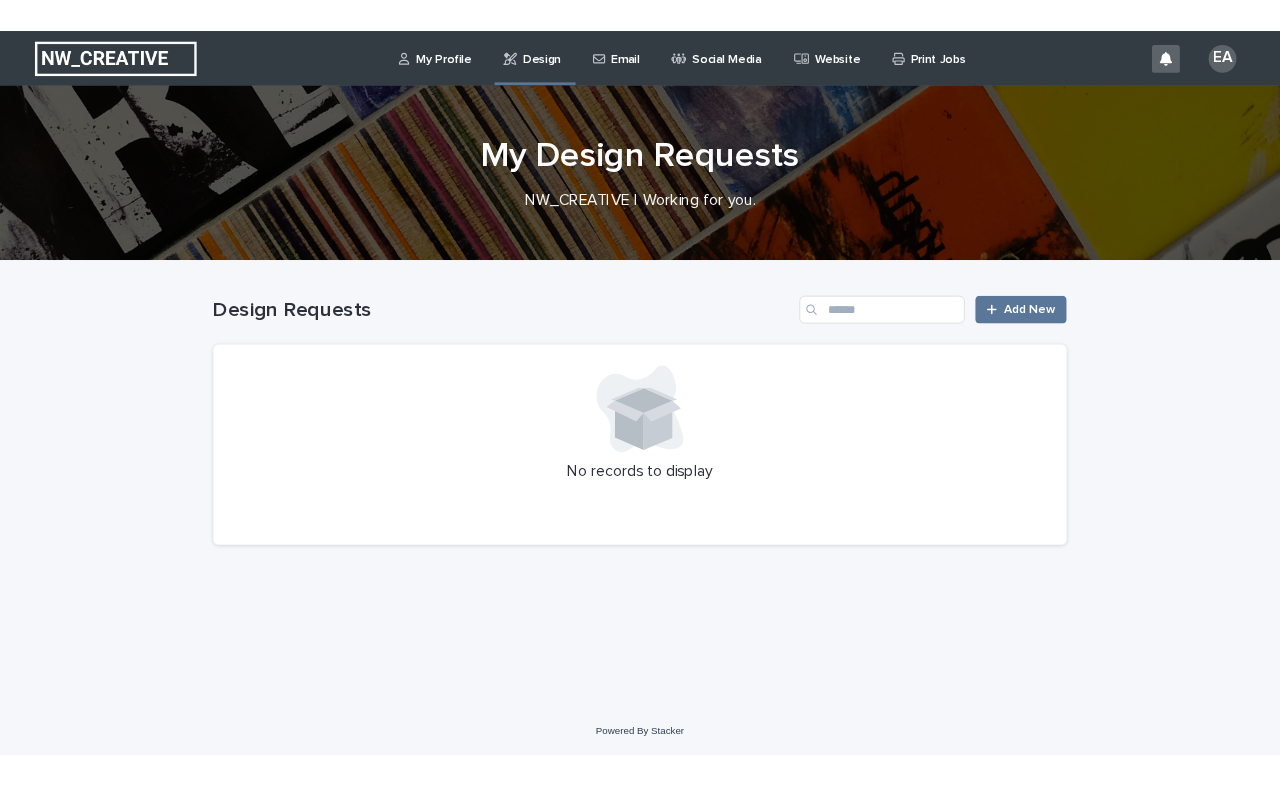 scroll, scrollTop: 0, scrollLeft: 0, axis: both 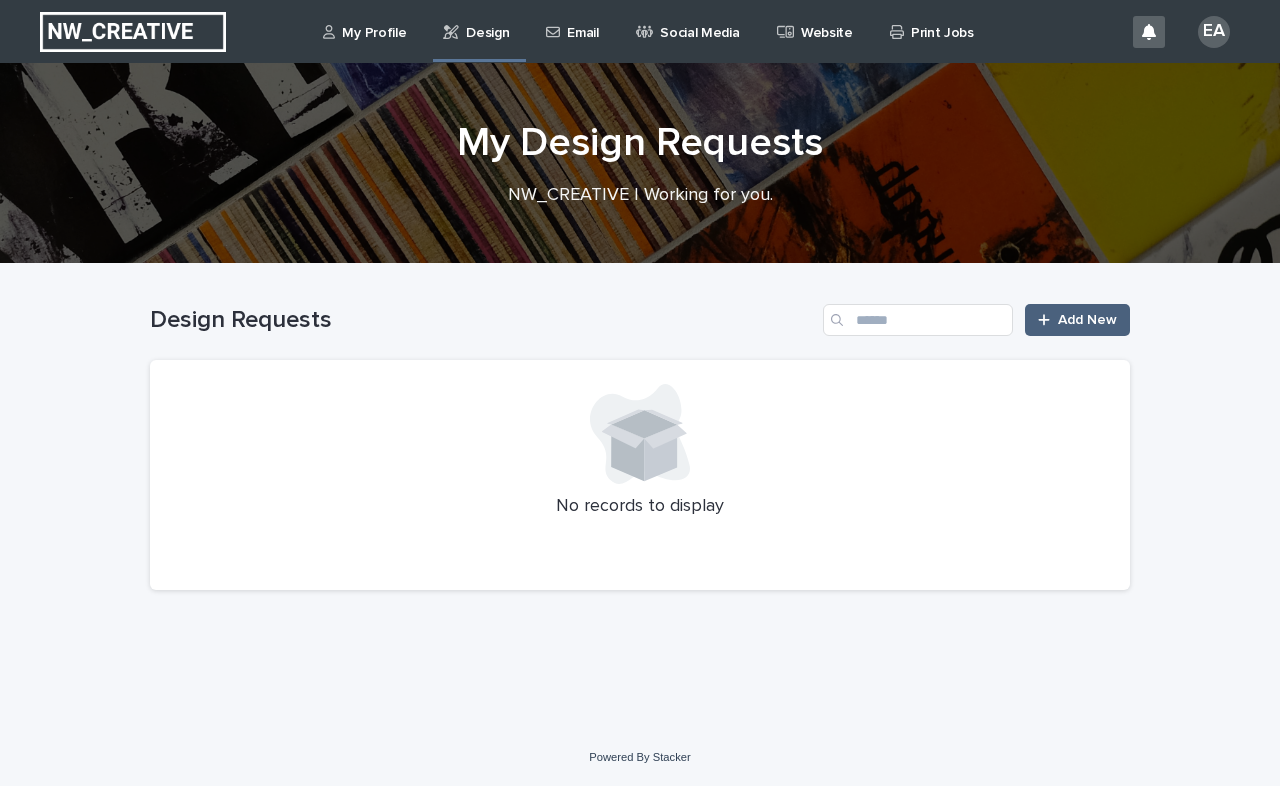 click on "Add New" at bounding box center (1077, 320) 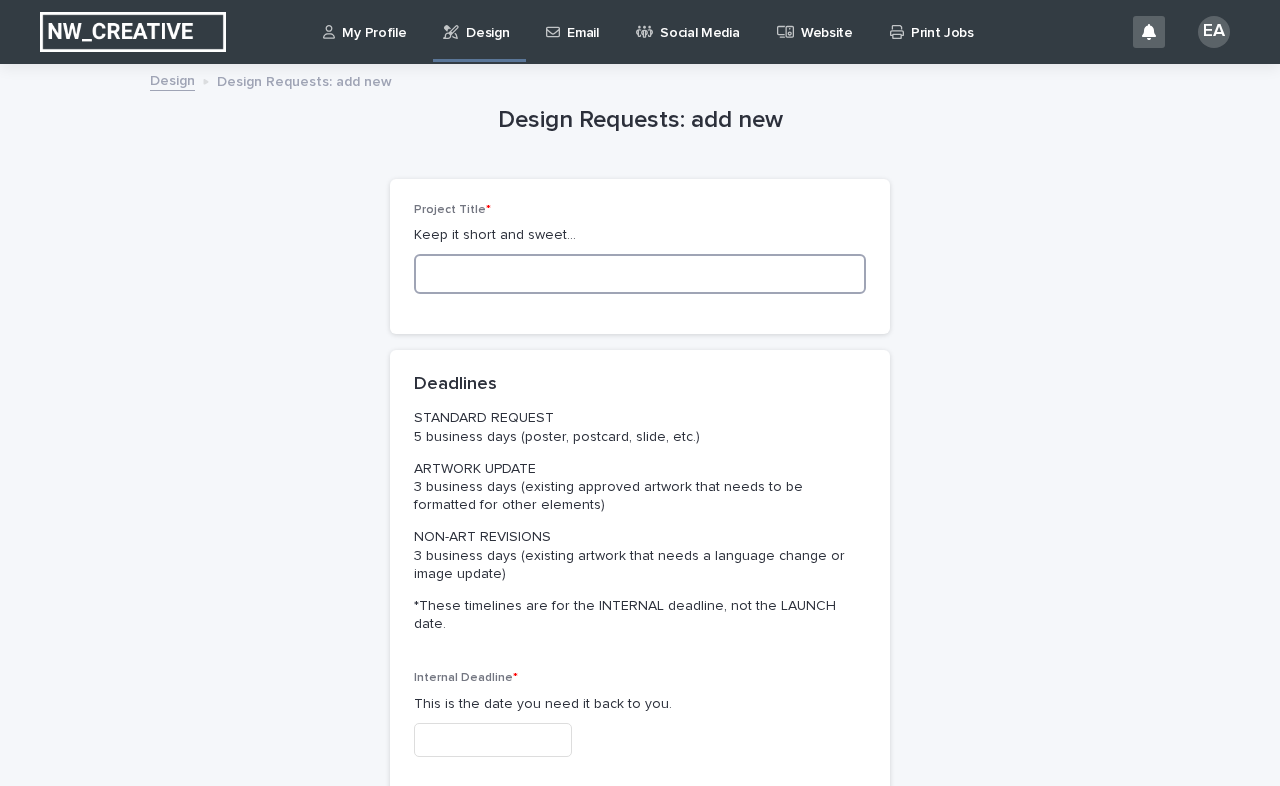 click at bounding box center (640, 274) 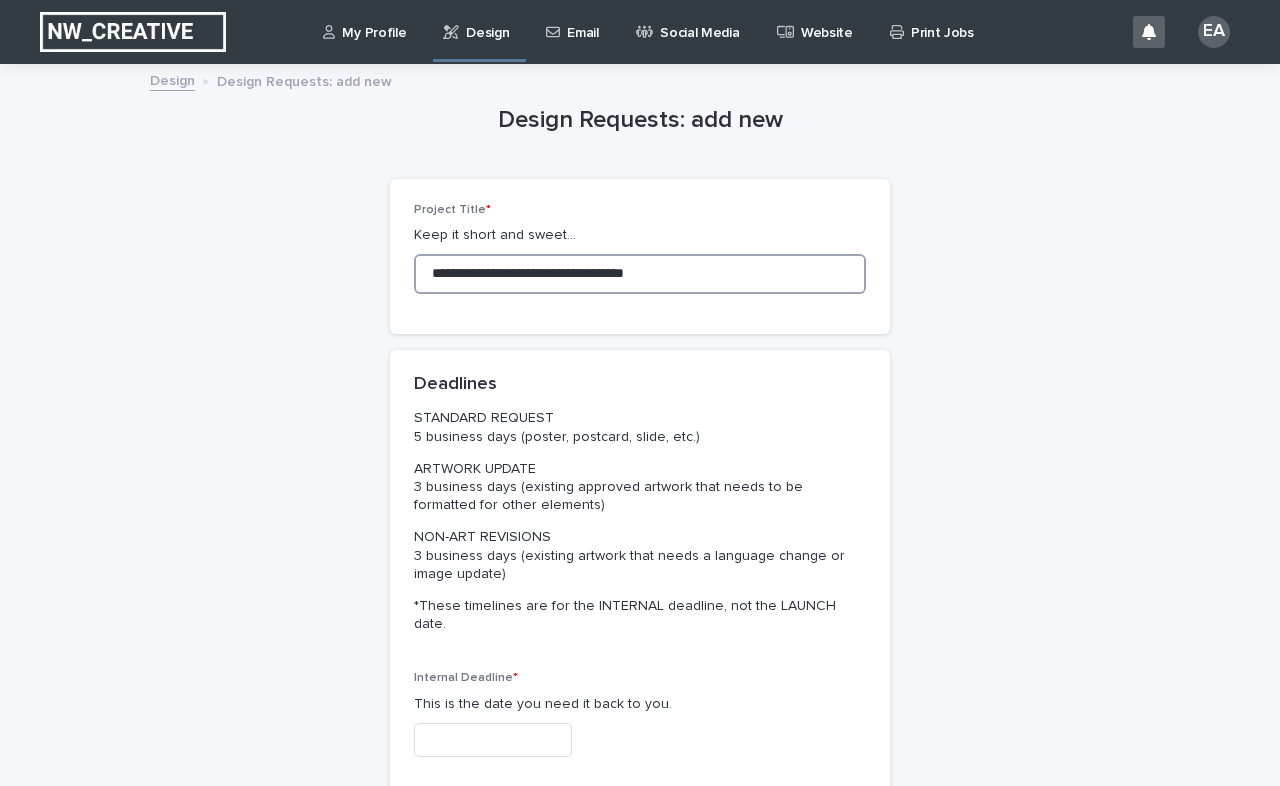 type on "**********" 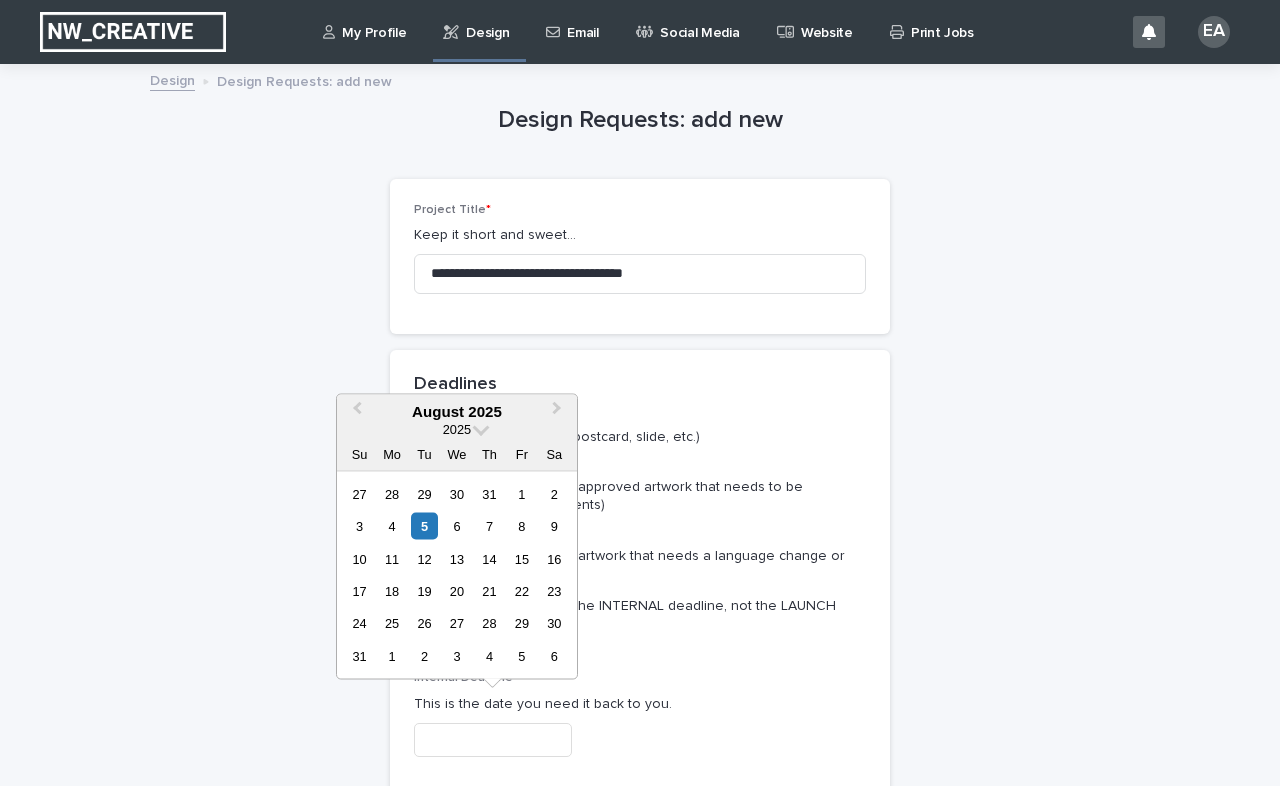 click at bounding box center (493, 740) 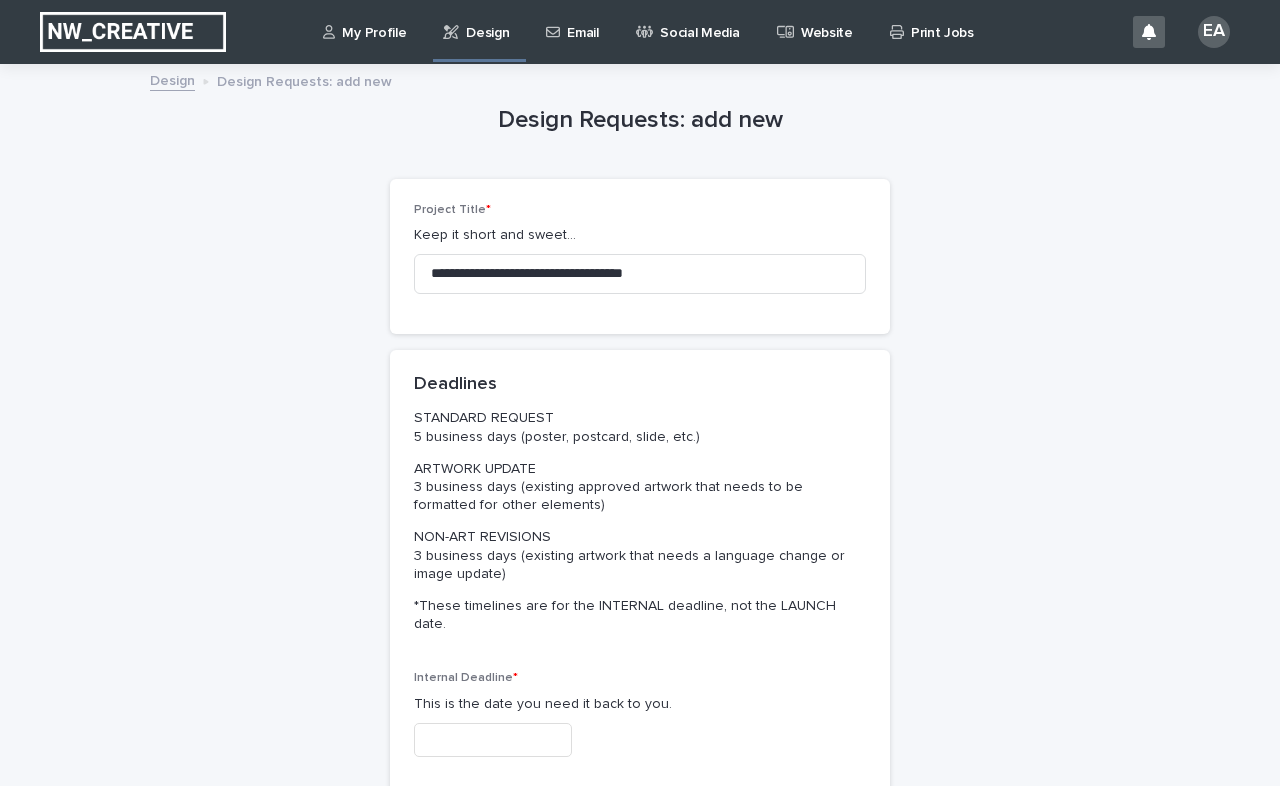 click at bounding box center [493, 740] 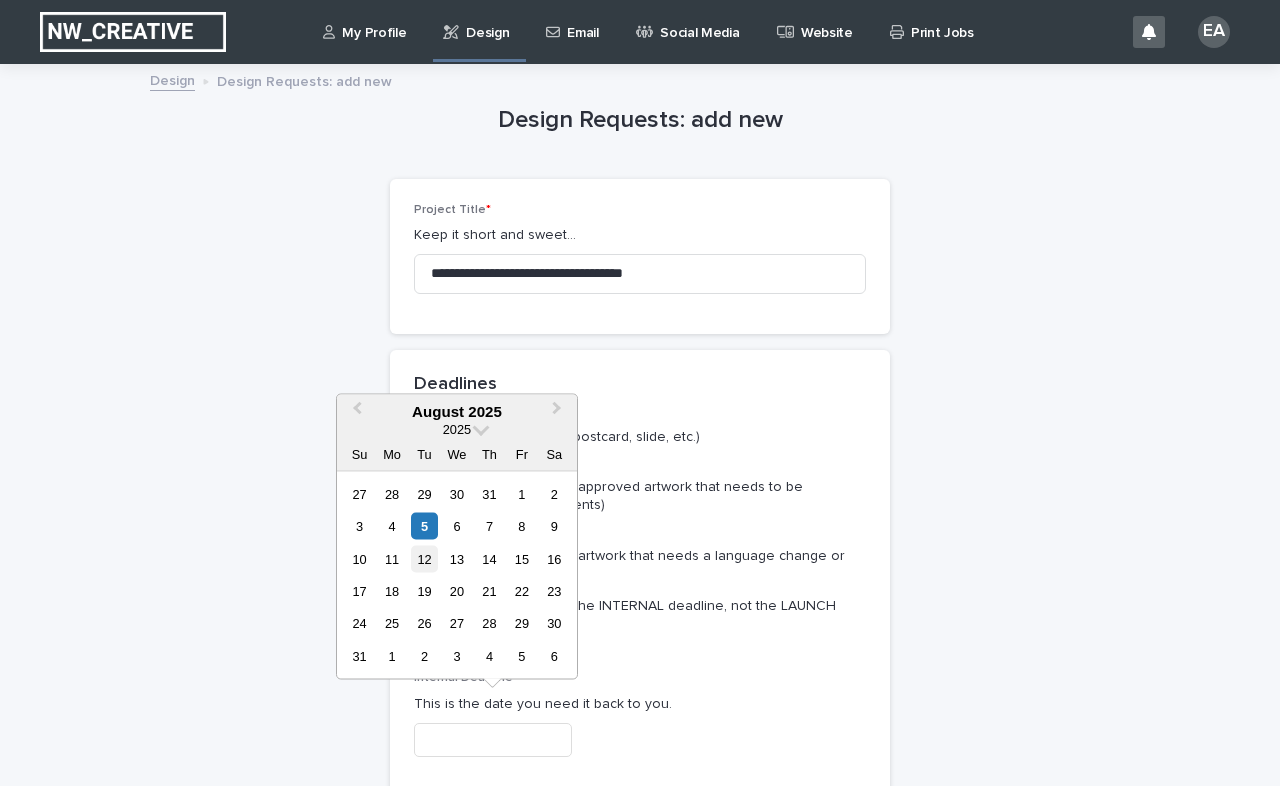 click on "12" at bounding box center (424, 558) 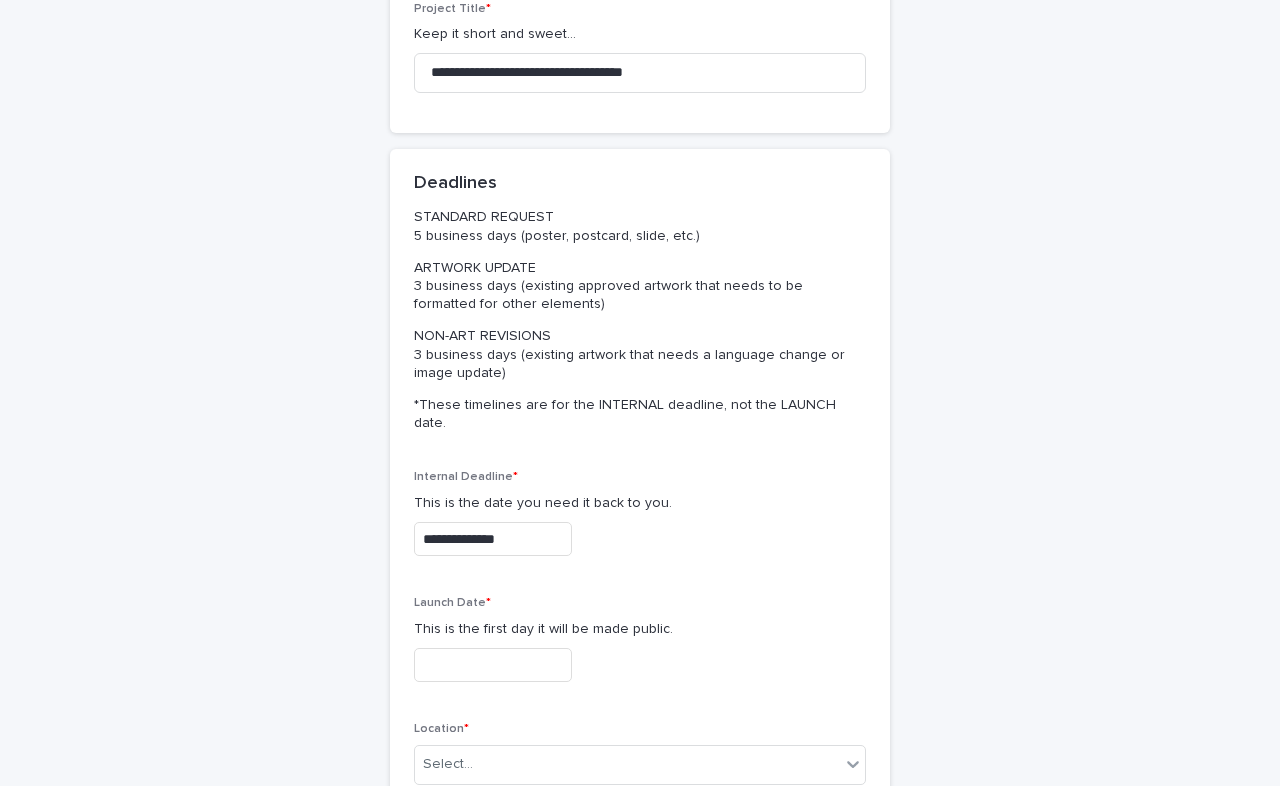 scroll, scrollTop: 236, scrollLeft: 0, axis: vertical 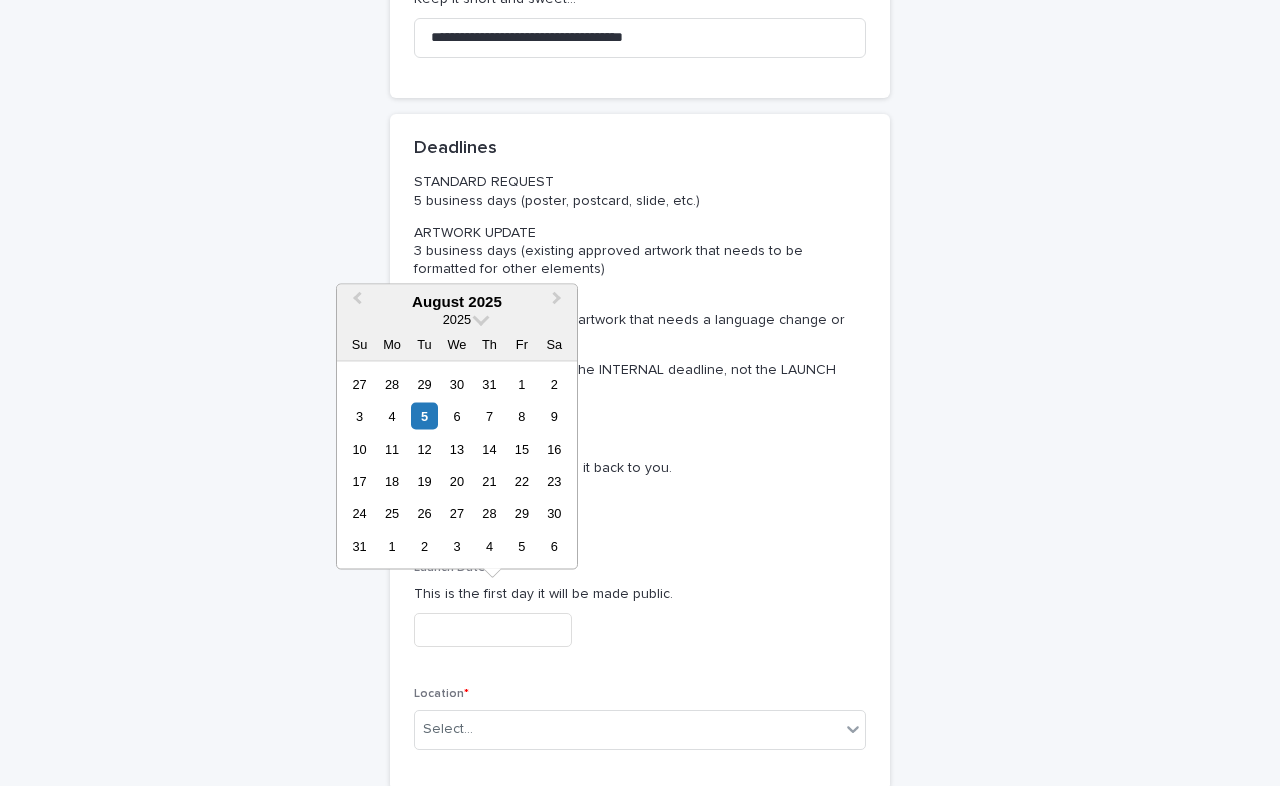 click at bounding box center [493, 630] 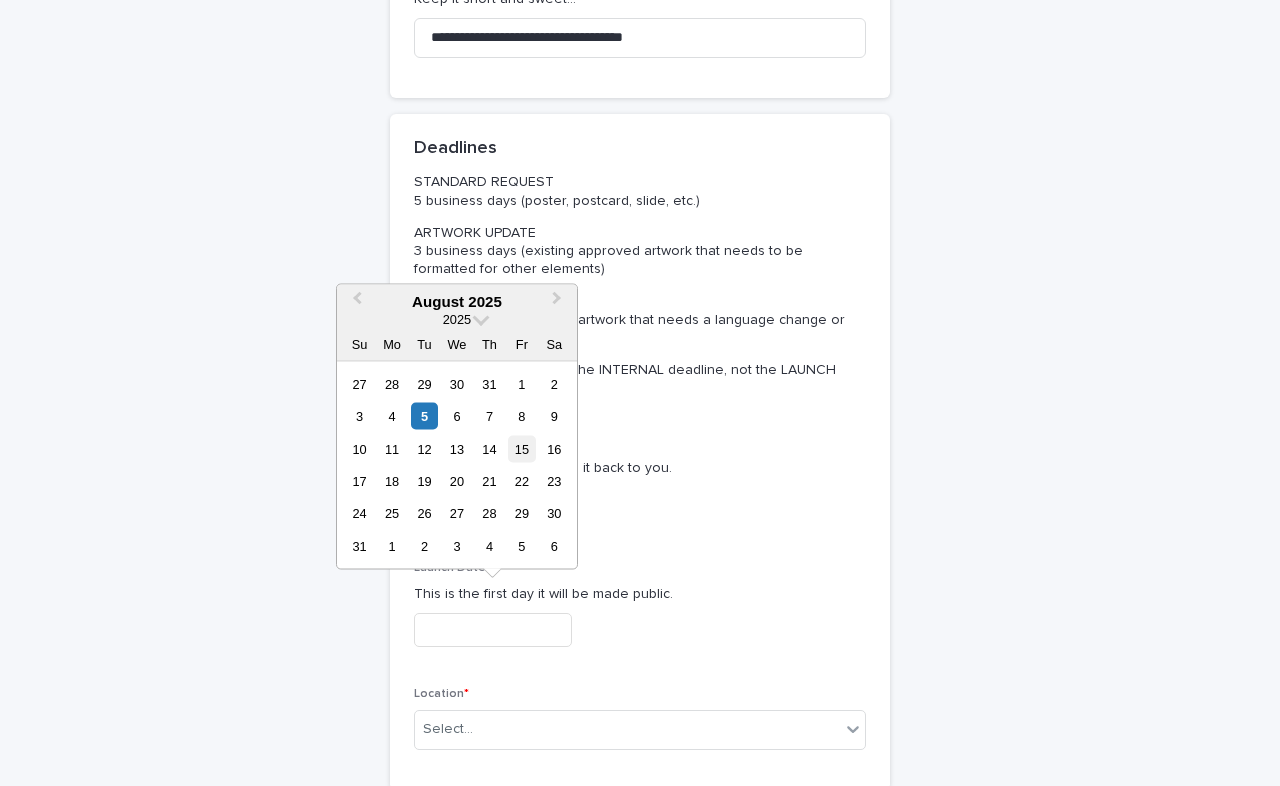 click on "15" at bounding box center [521, 448] 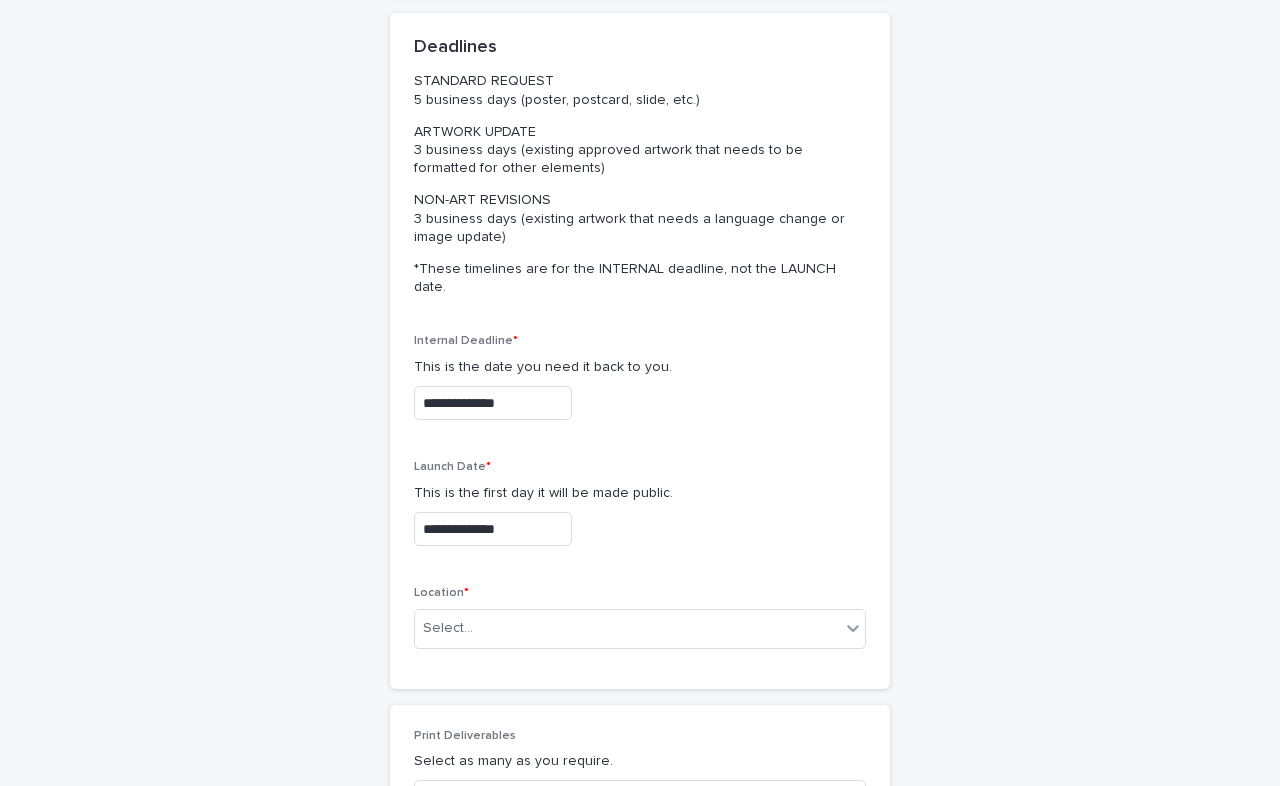 scroll, scrollTop: 524, scrollLeft: 0, axis: vertical 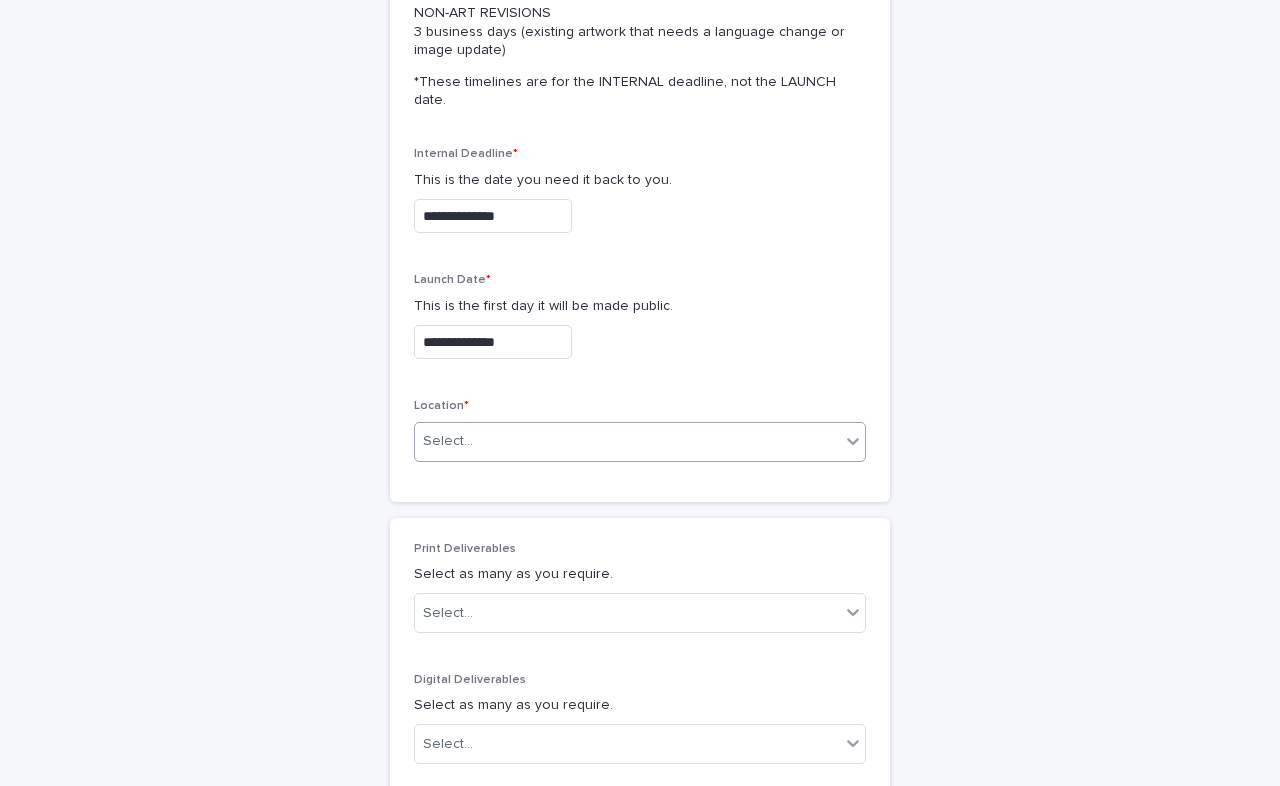 click on "Select..." at bounding box center [627, 441] 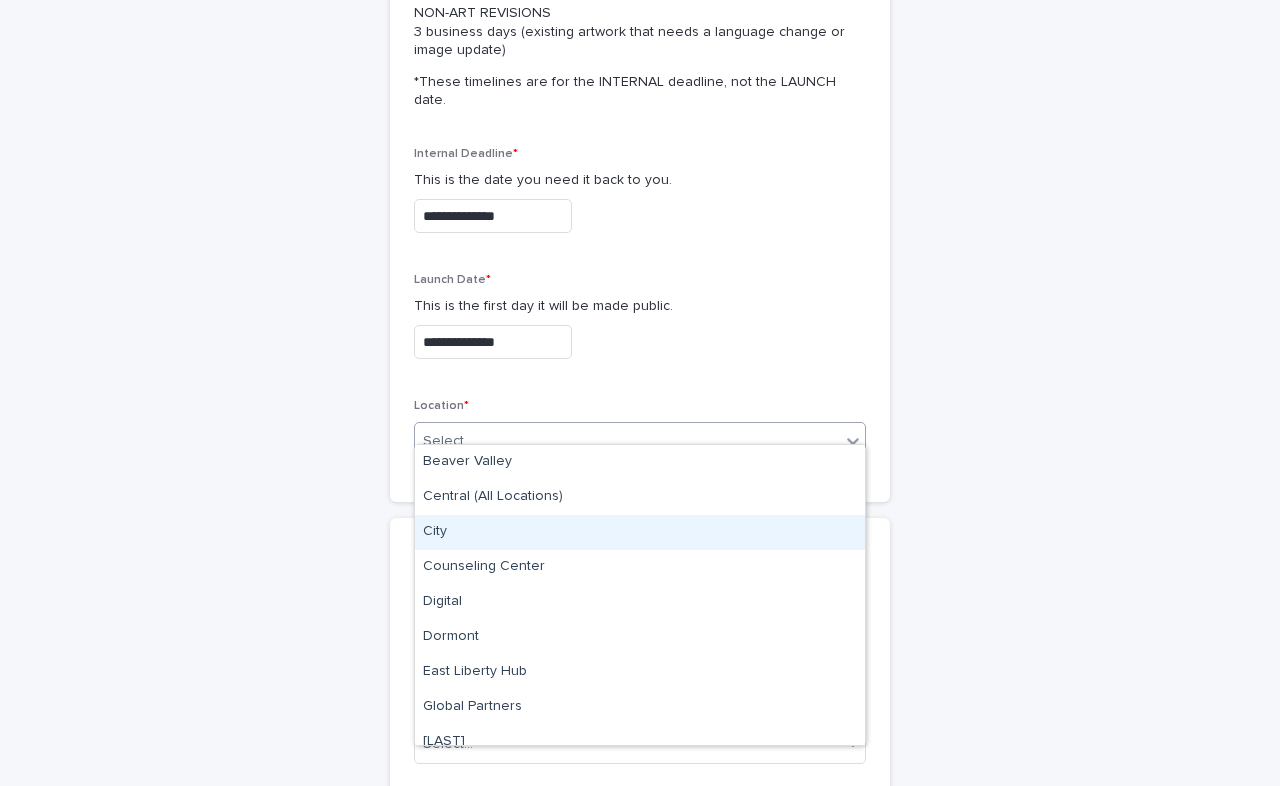click on "City" at bounding box center [640, 532] 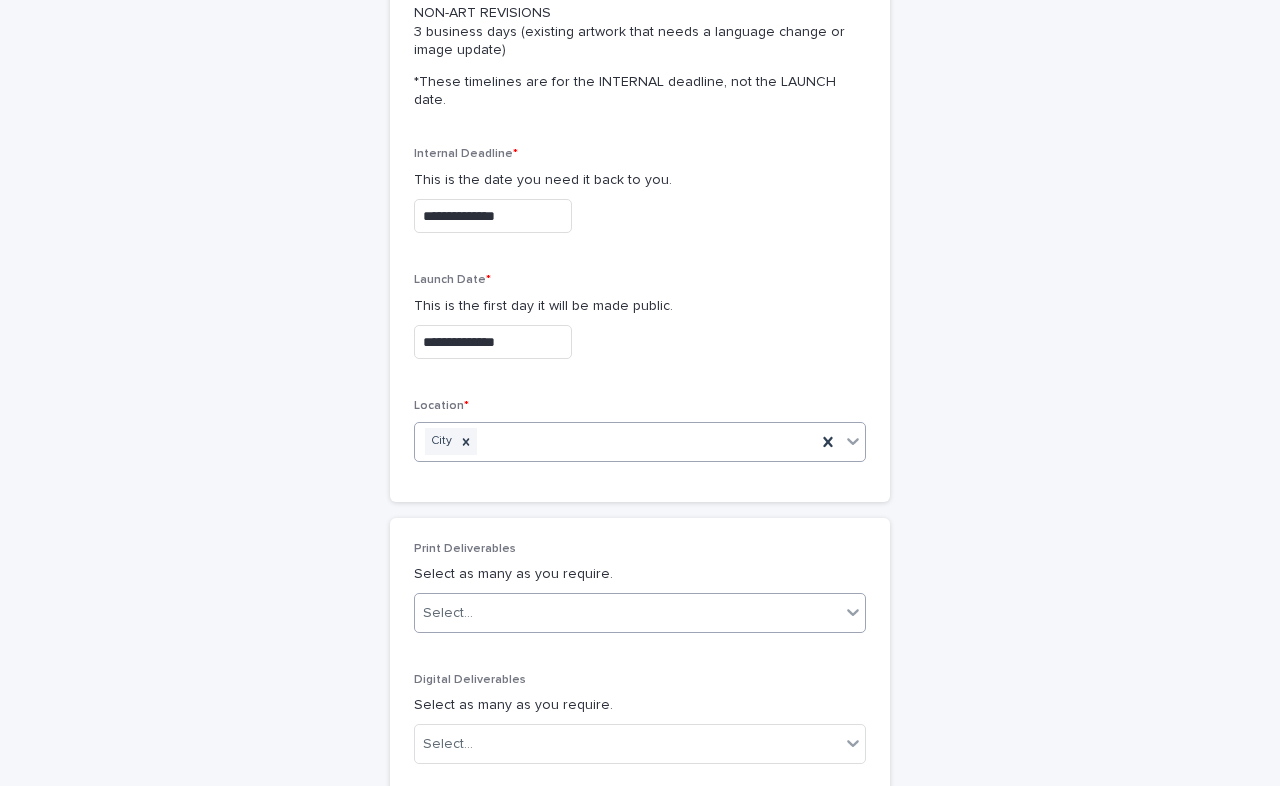 click on "Select..." at bounding box center (627, 613) 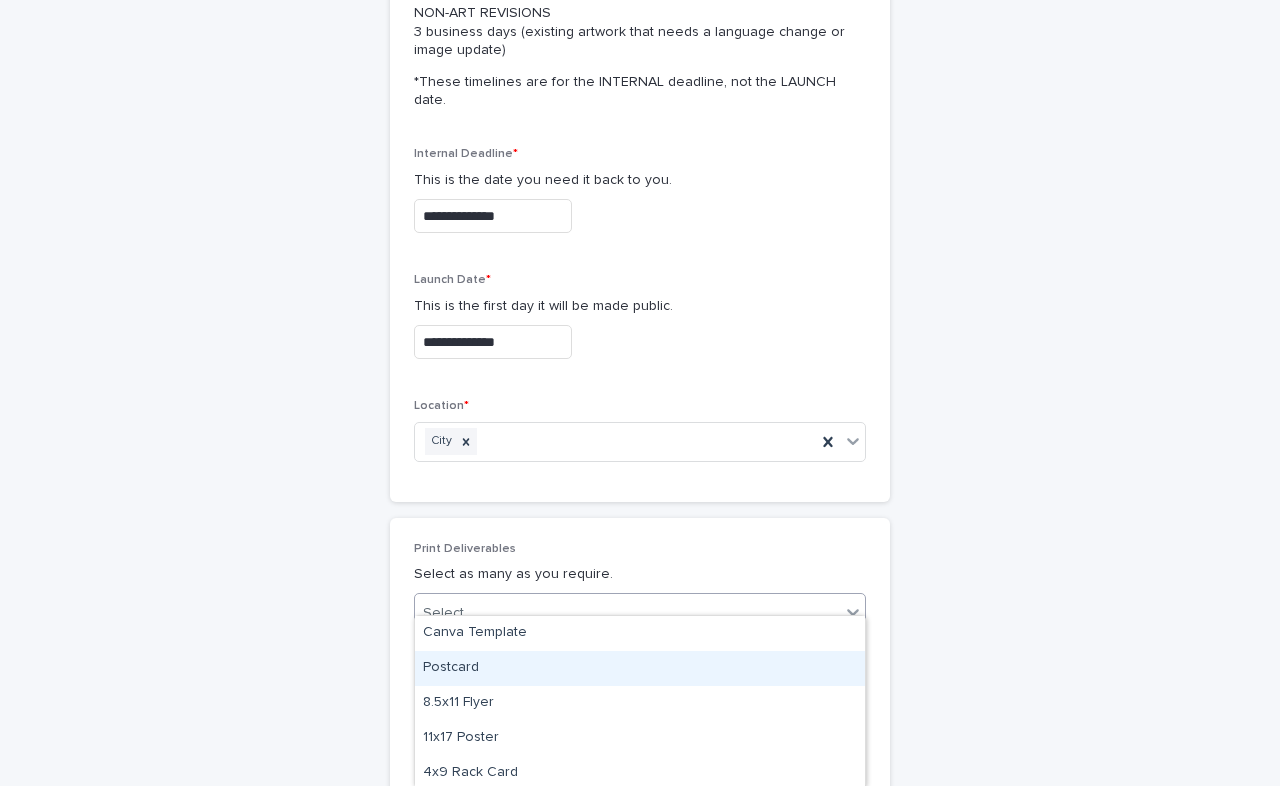 click on "Postcard" at bounding box center (640, 668) 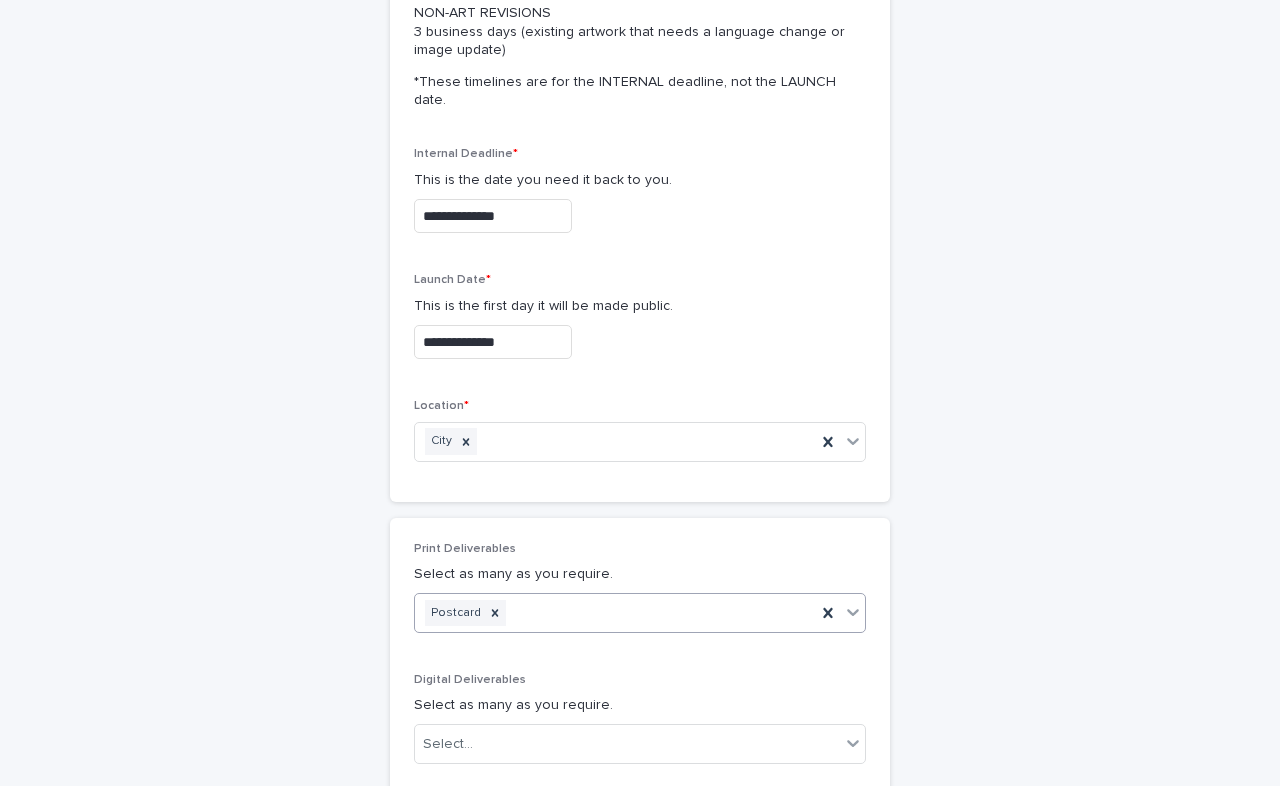 click on "Postcard" at bounding box center (615, 613) 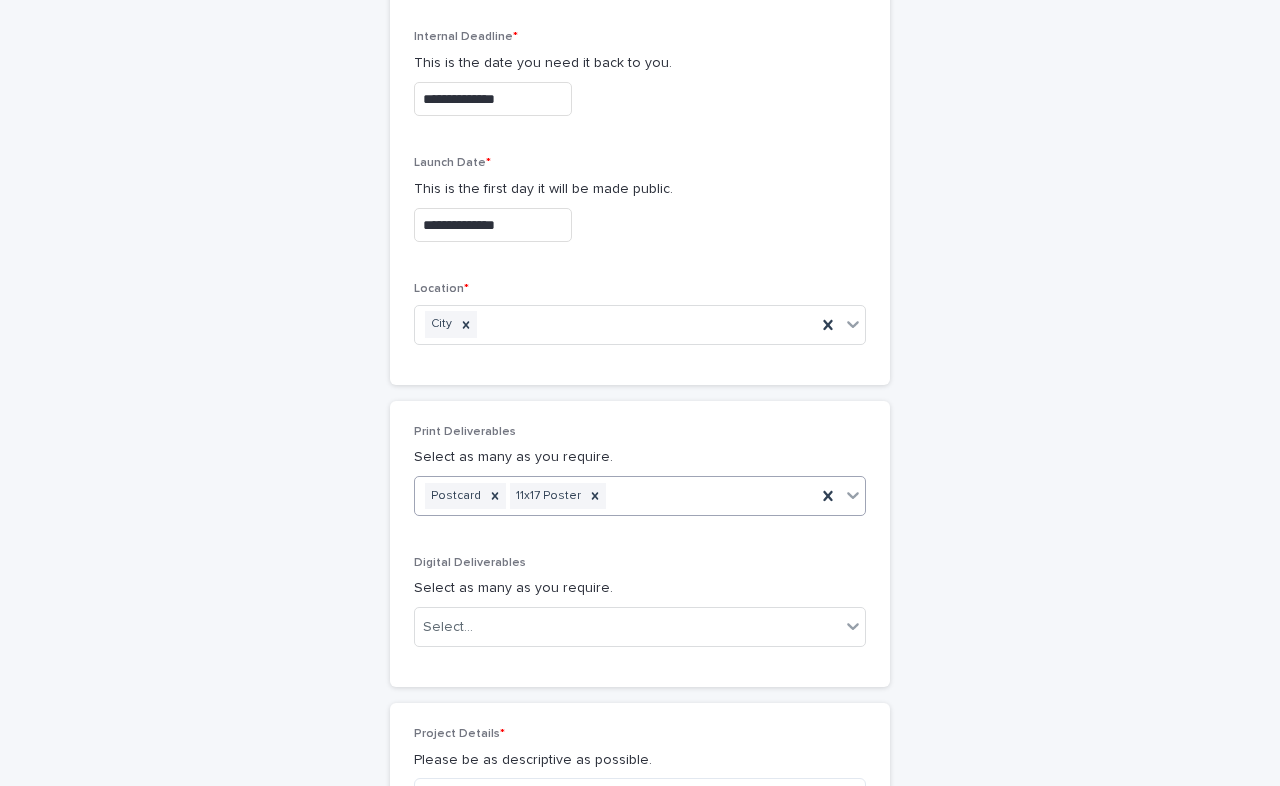 scroll, scrollTop: 674, scrollLeft: 0, axis: vertical 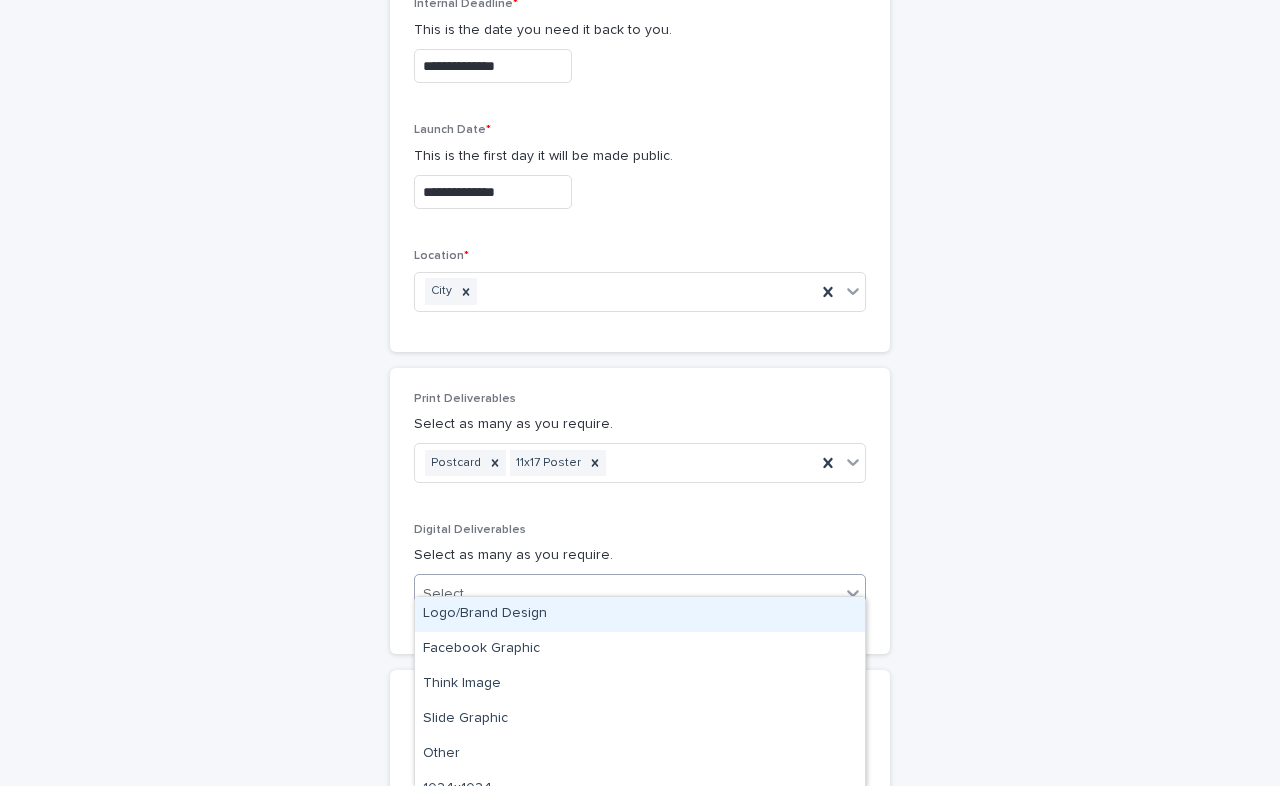 click on "Select..." at bounding box center [627, 594] 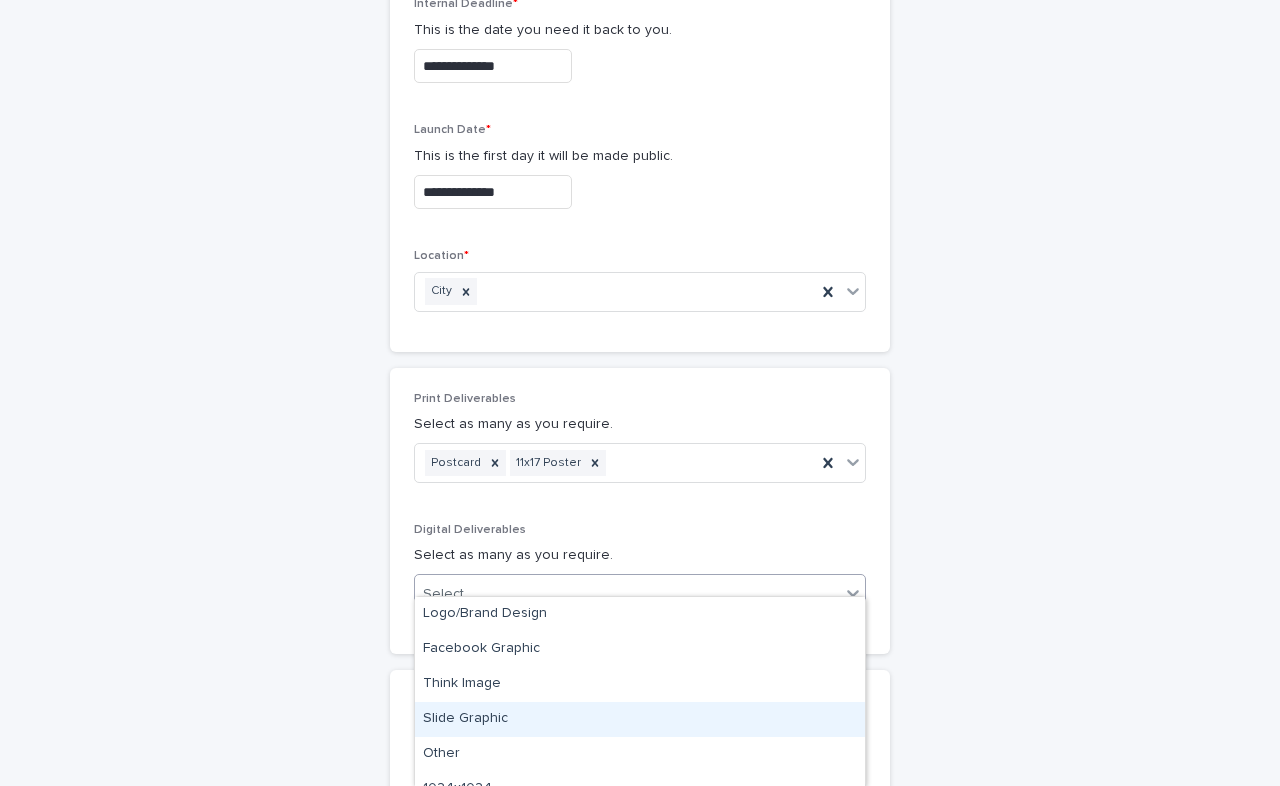 click on "Slide Graphic" at bounding box center (640, 719) 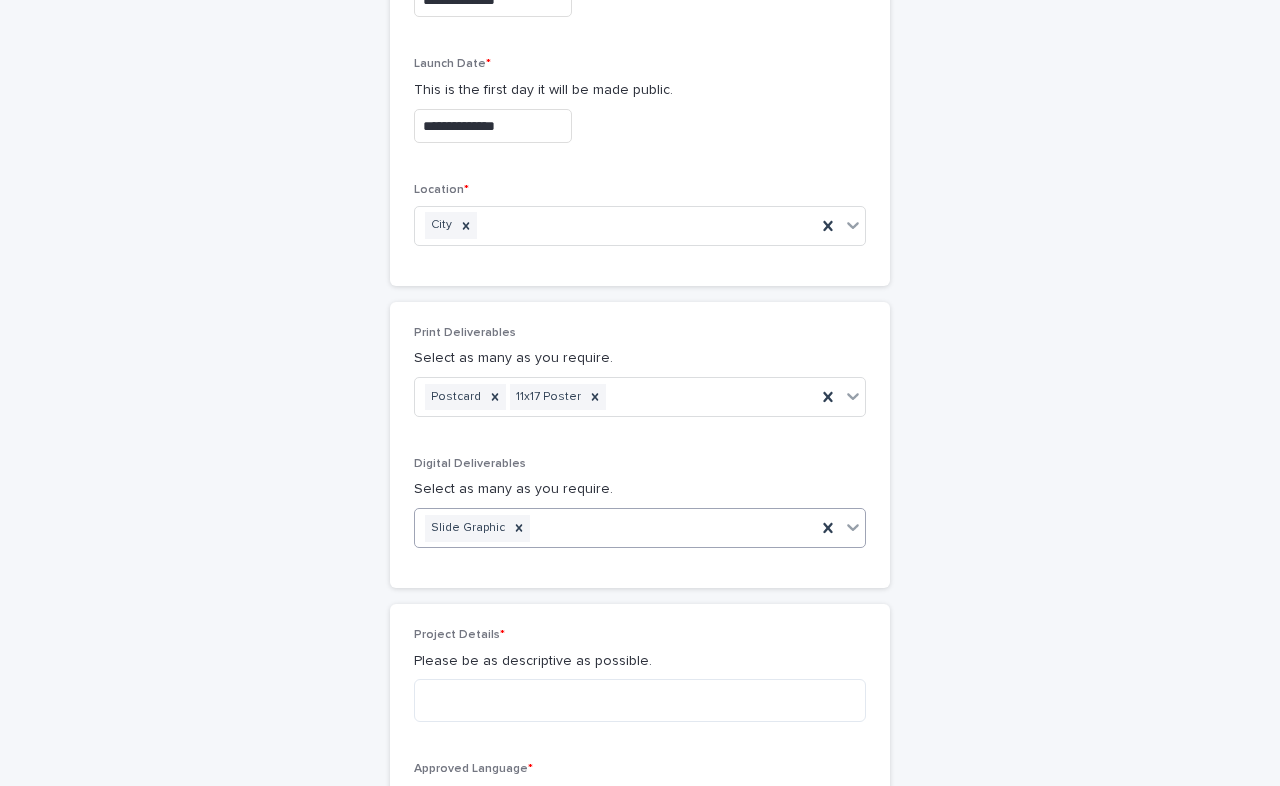 scroll, scrollTop: 747, scrollLeft: 0, axis: vertical 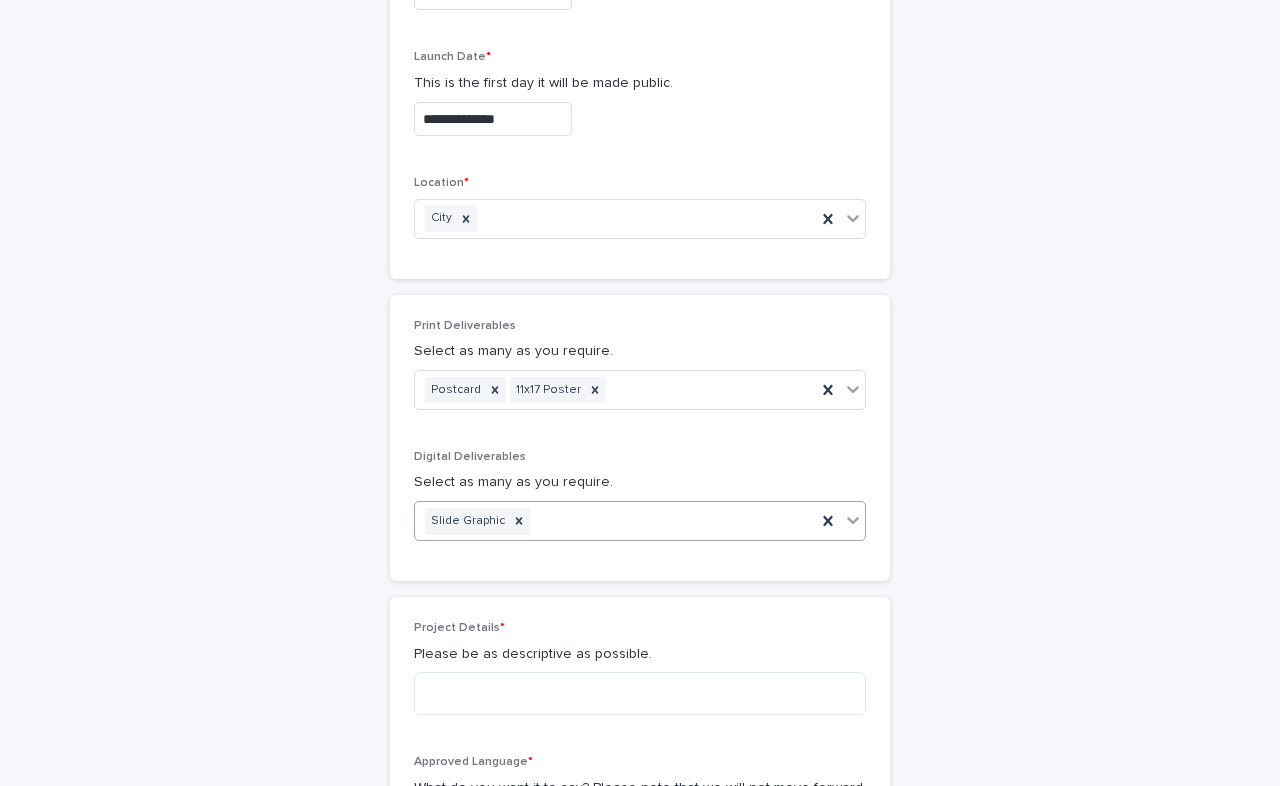click on "Slide Graphic" at bounding box center [640, 521] 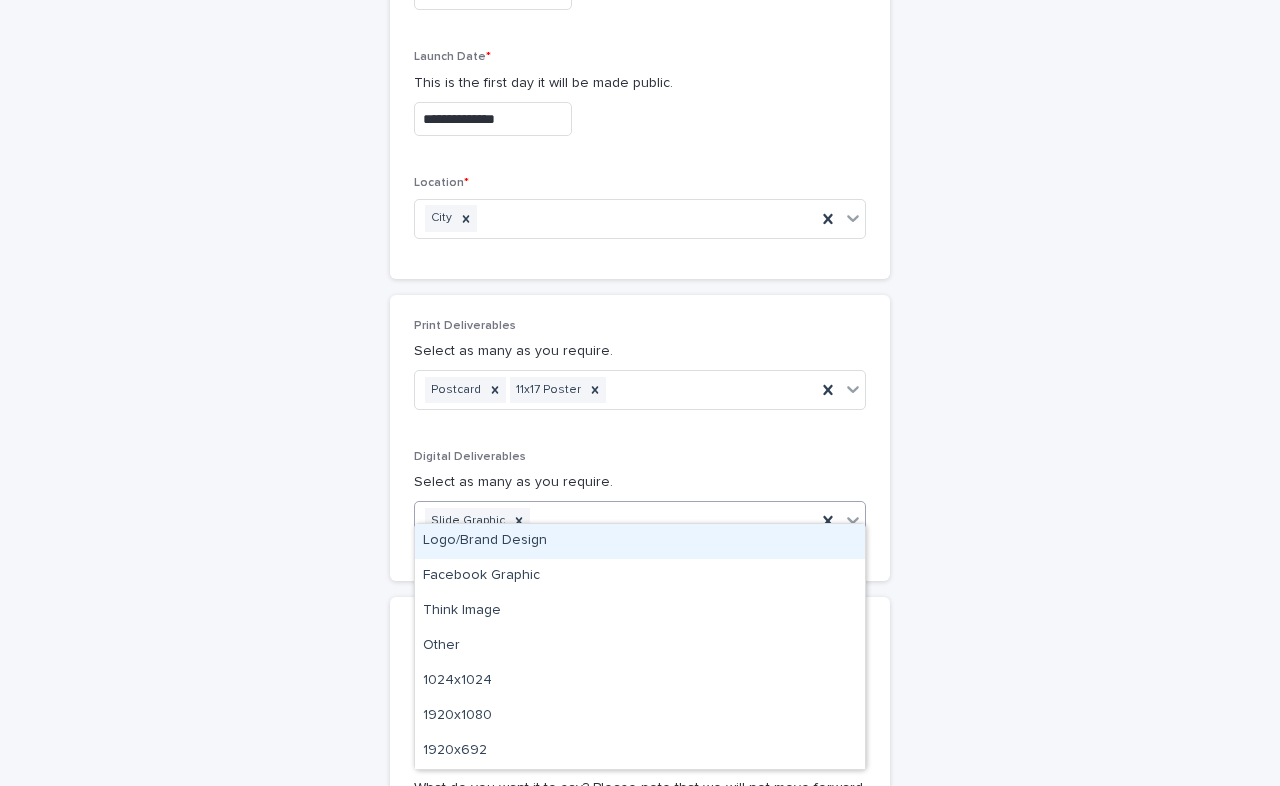 click on "Print Deliverables Select as many as you require. Postcard 11x17 Poster Digital Deliverables Select as many as you require.   option Slide Graphic, selected.    option Logo/Brand Design focused, 1 of 8. 7 results available. Use Up and Down to choose options, press Enter to select the currently focused option, press Escape to exit the menu, press Tab to select the option and exit the menu. Slide Graphic" at bounding box center [640, 438] 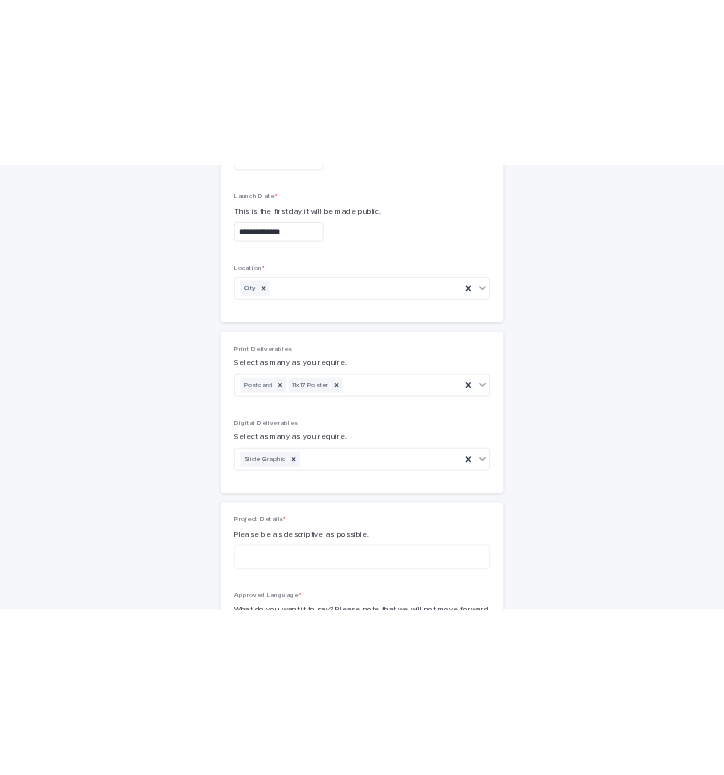 scroll, scrollTop: 851, scrollLeft: 0, axis: vertical 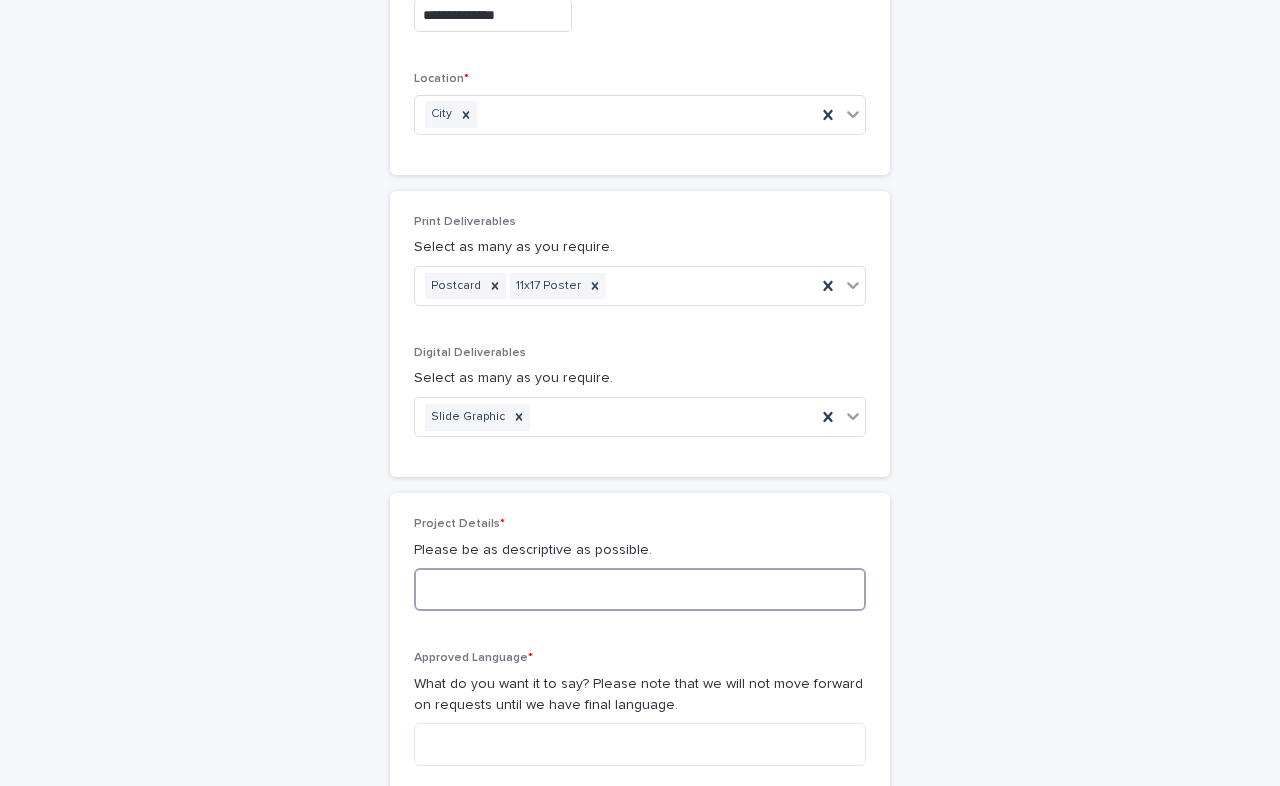 click at bounding box center [640, 589] 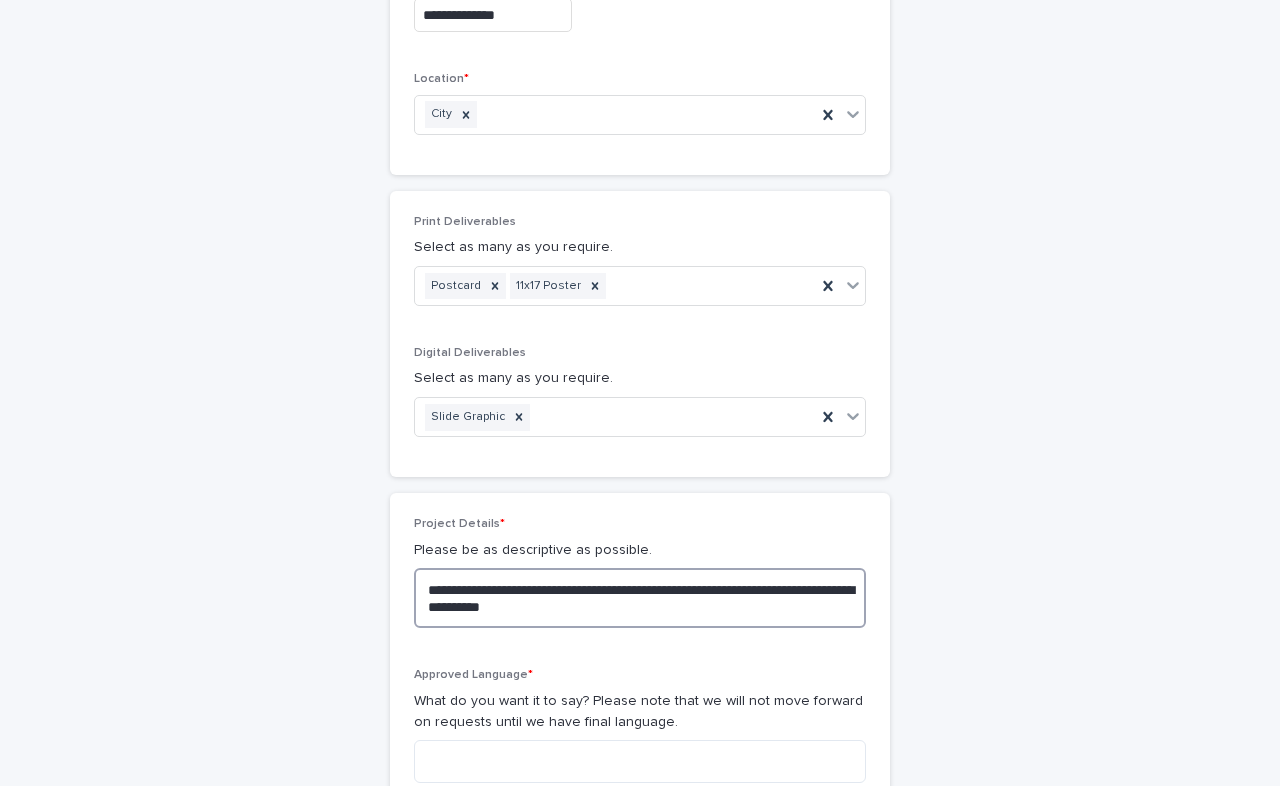 click on "**********" at bounding box center (640, 598) 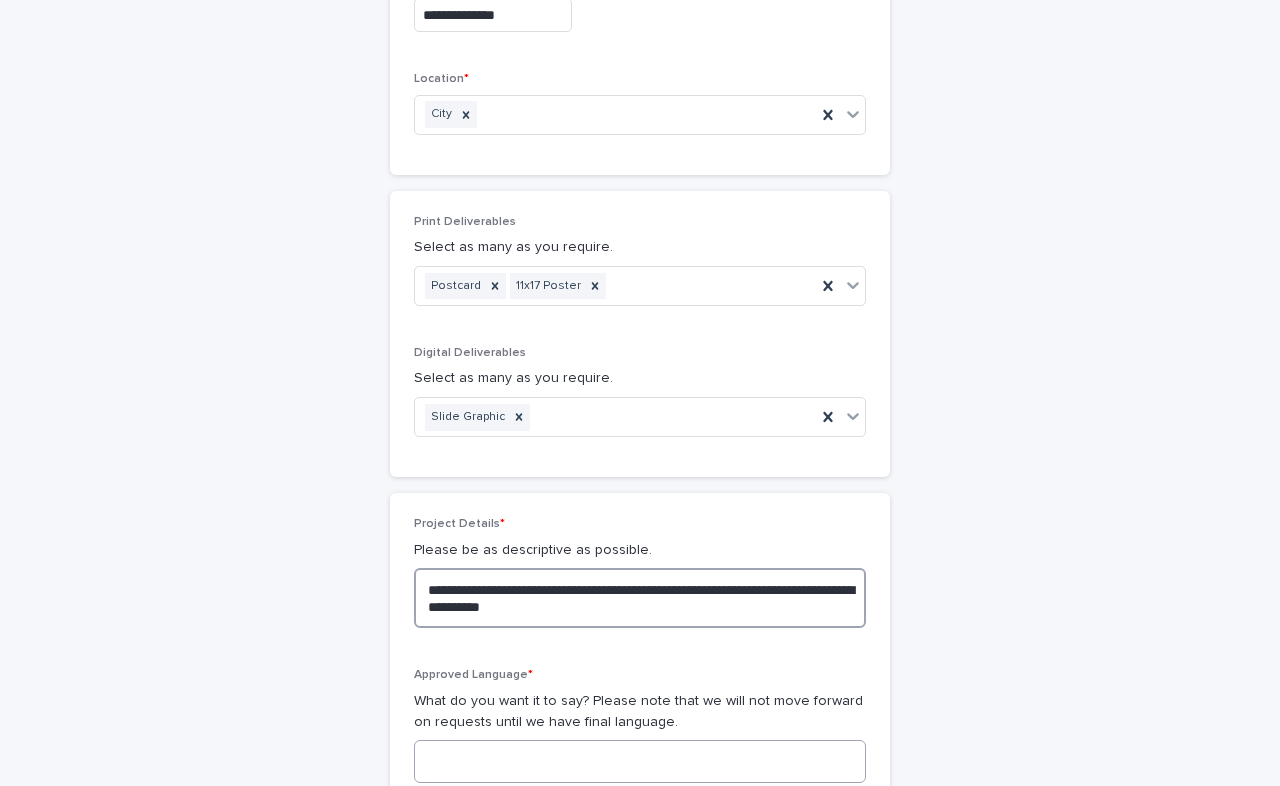 type on "**********" 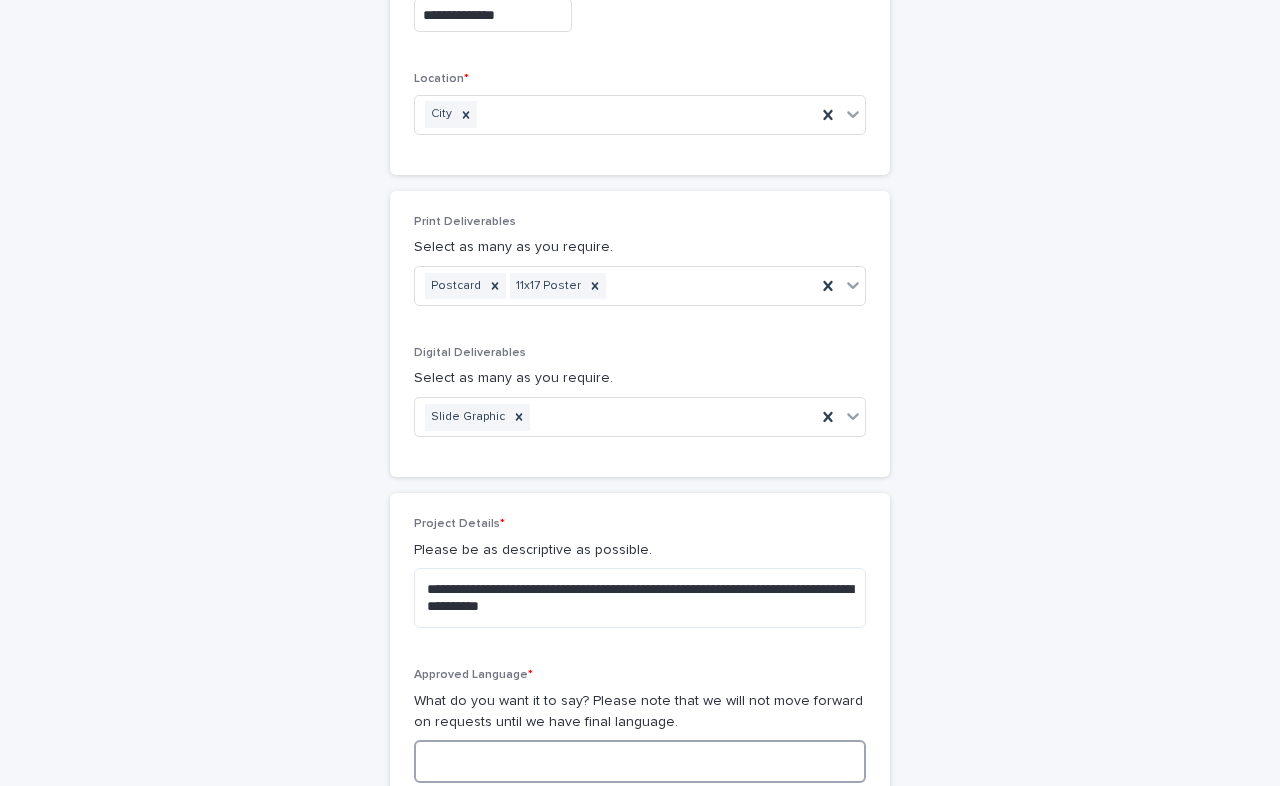 click at bounding box center (640, 761) 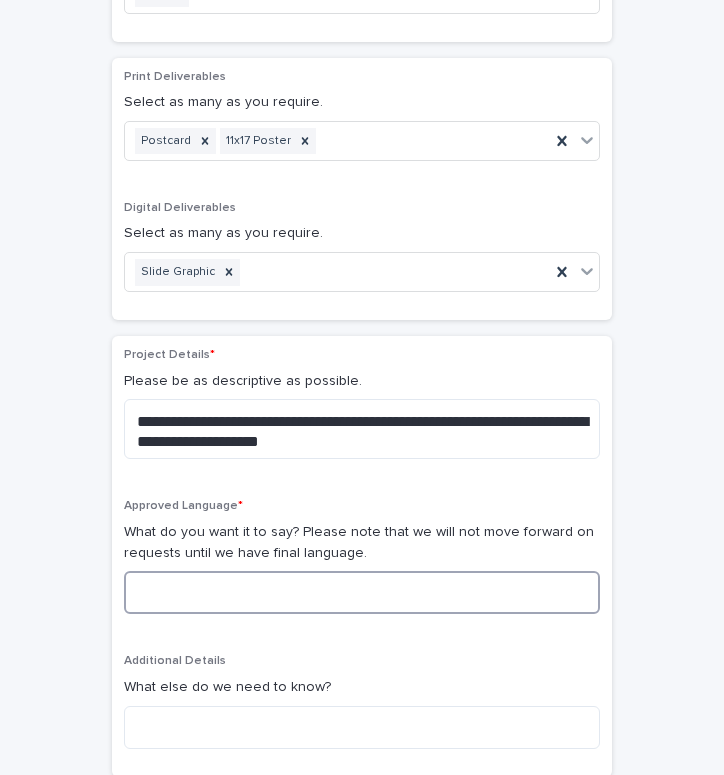 scroll, scrollTop: 878, scrollLeft: 0, axis: vertical 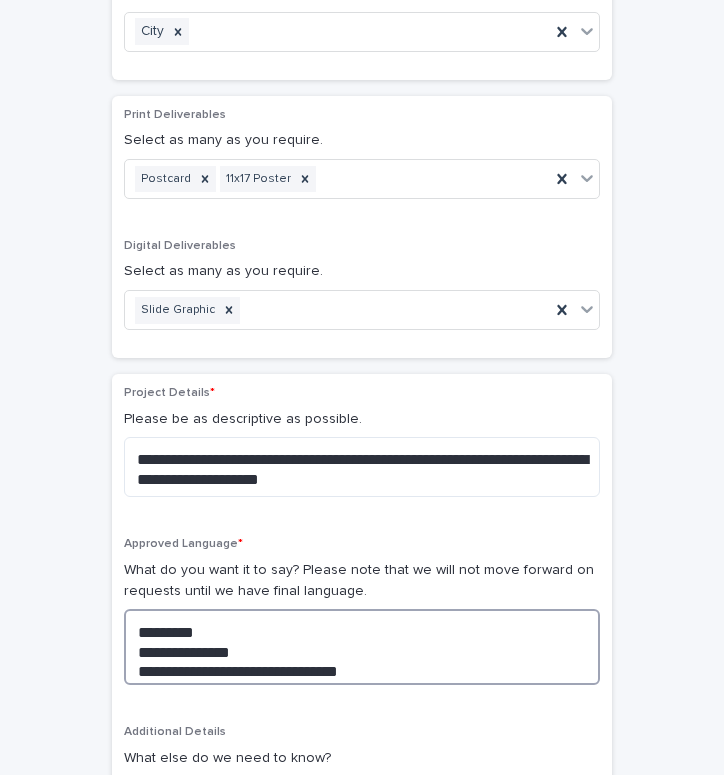 click on "**********" at bounding box center (362, 647) 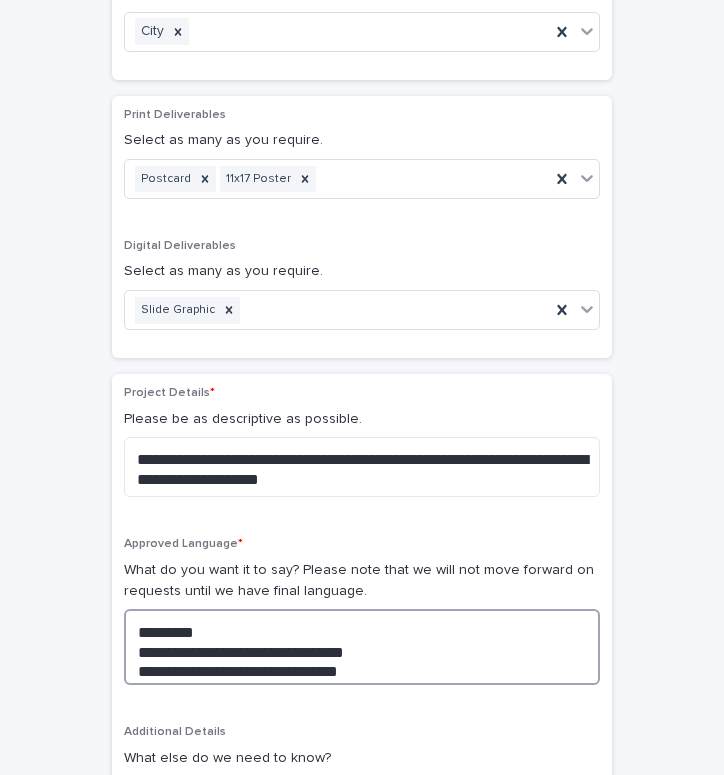 click on "**********" at bounding box center (362, 647) 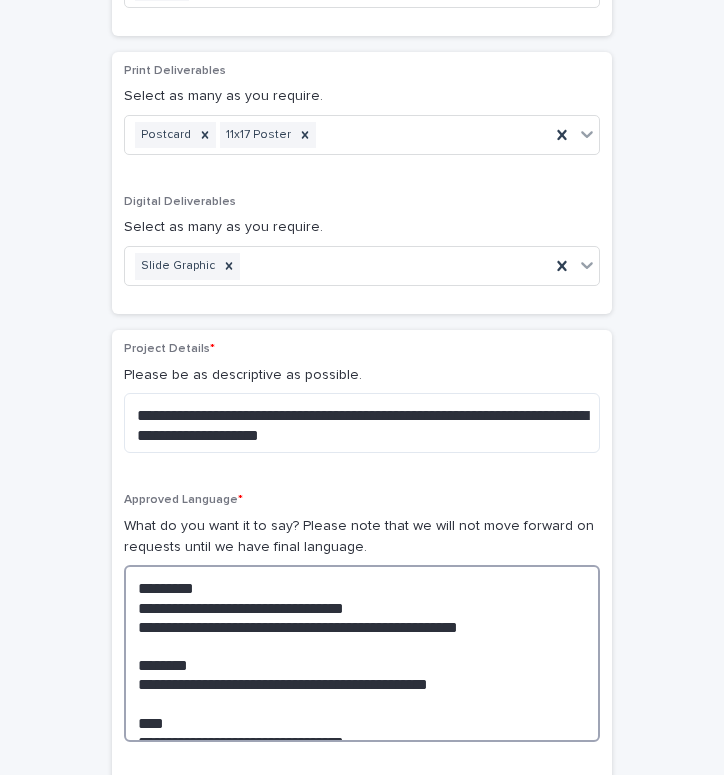 scroll, scrollTop: 1067, scrollLeft: 0, axis: vertical 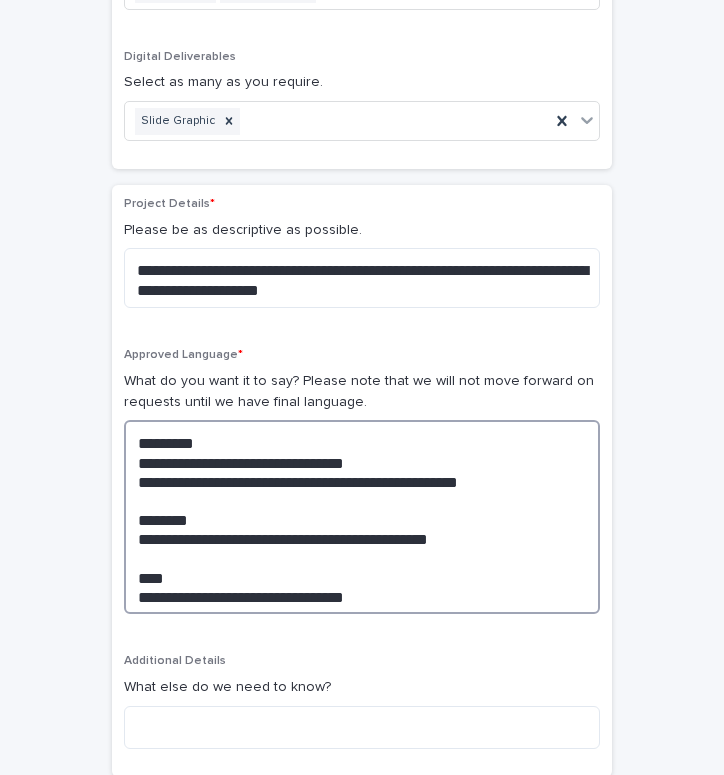 click on "**********" at bounding box center [362, 517] 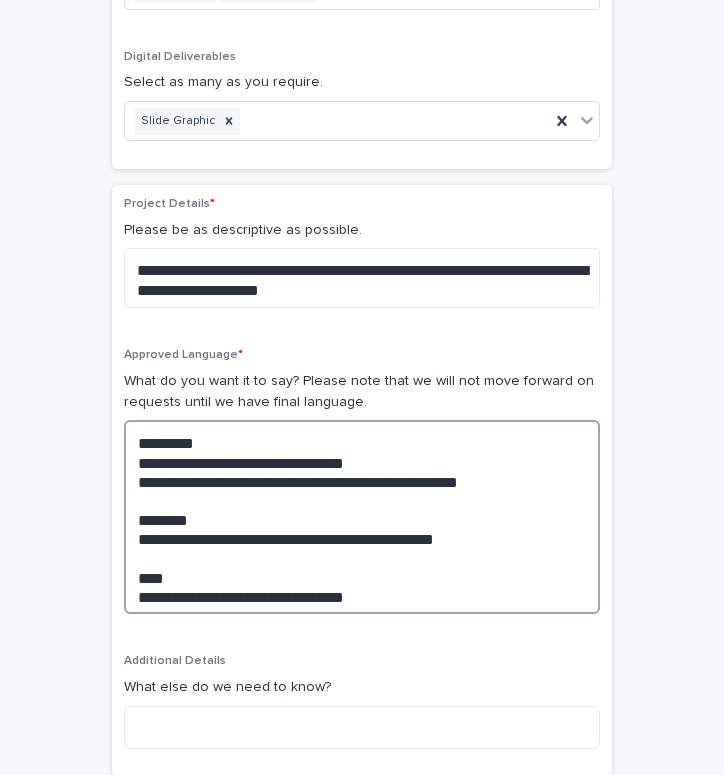 click on "**********" at bounding box center (362, 517) 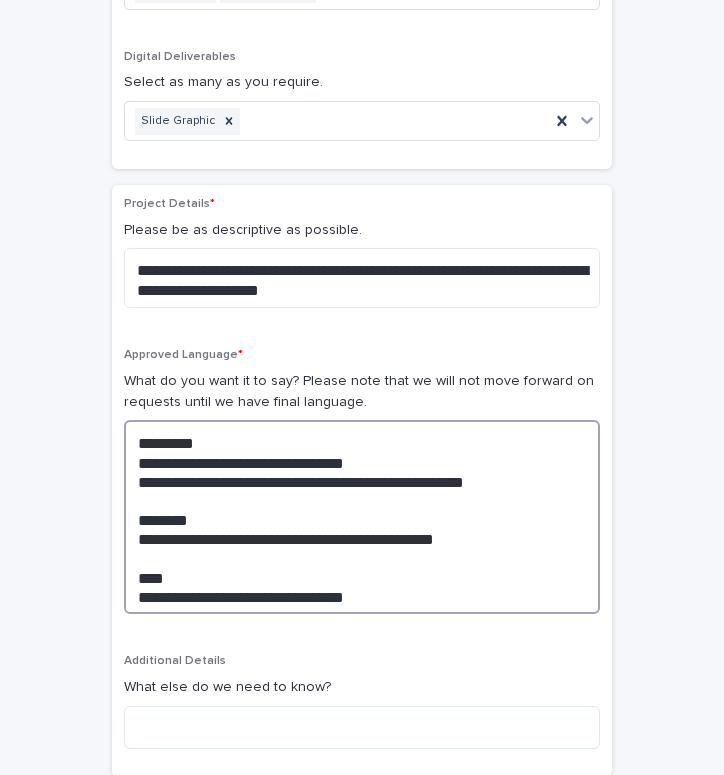 click on "**********" at bounding box center [362, 517] 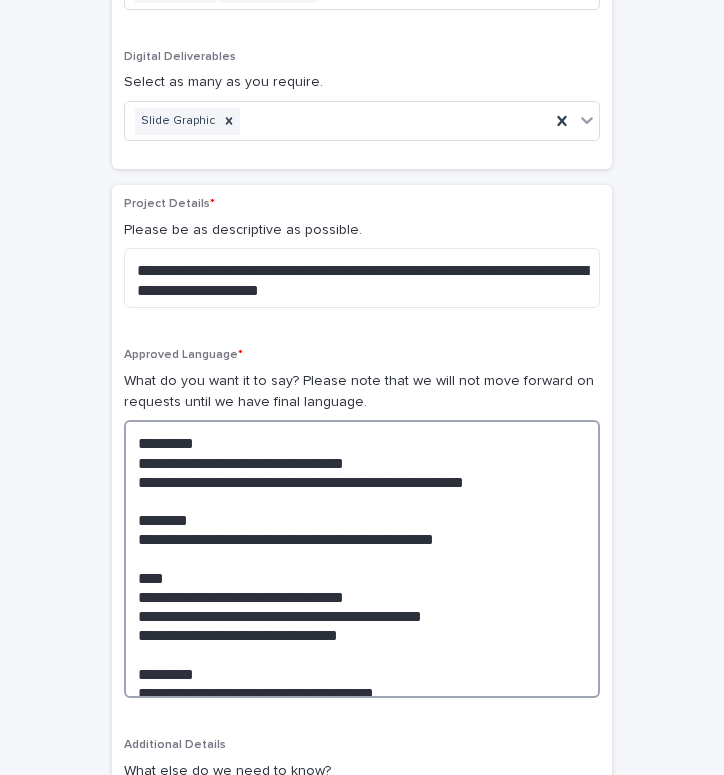 click on "**********" at bounding box center (362, 559) 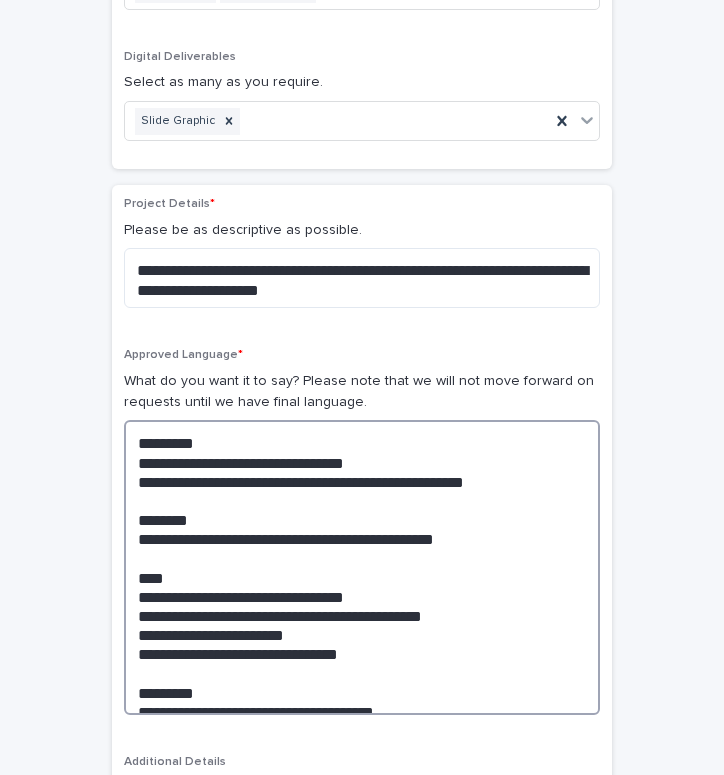 click on "**********" at bounding box center (362, 567) 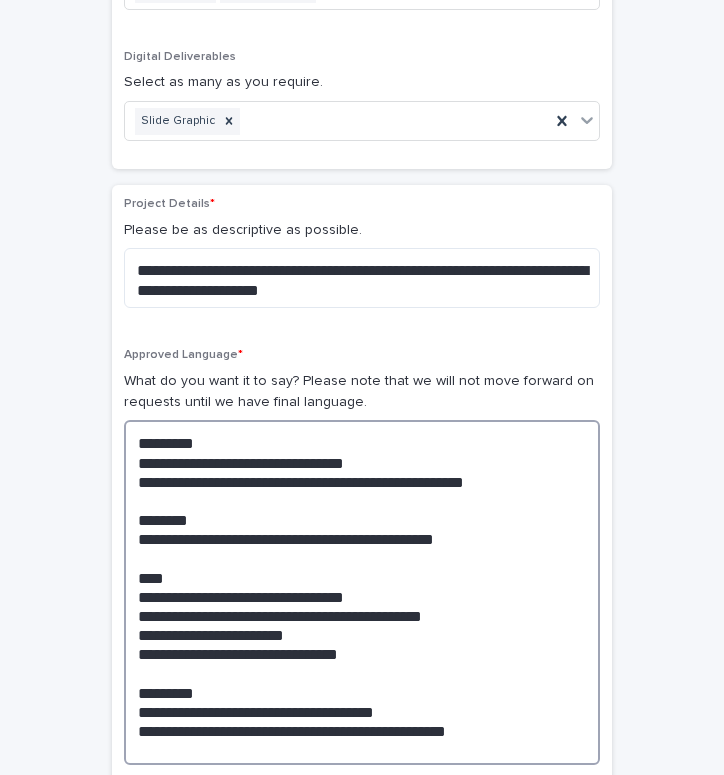 drag, startPoint x: 427, startPoint y: 745, endPoint x: 302, endPoint y: 745, distance: 125 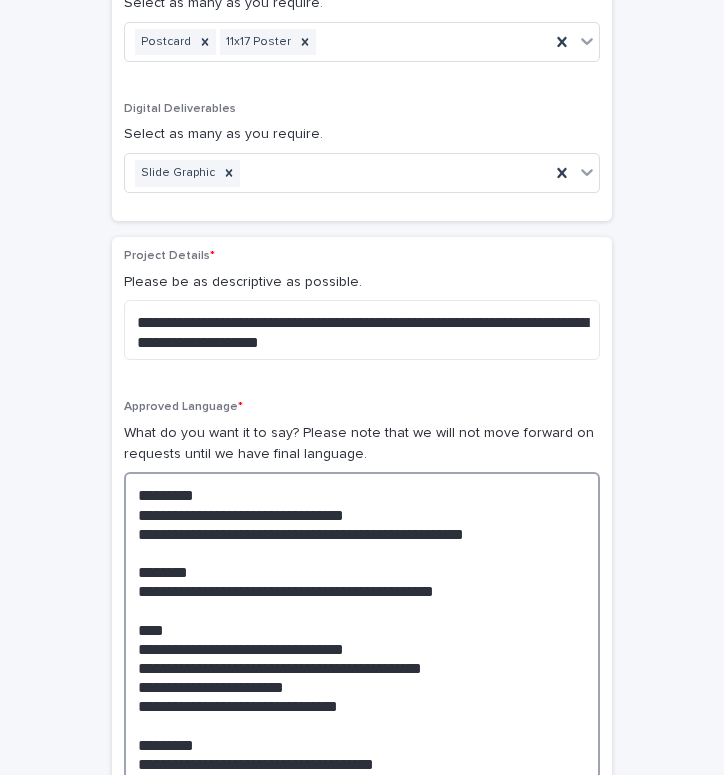 scroll, scrollTop: 1719, scrollLeft: 0, axis: vertical 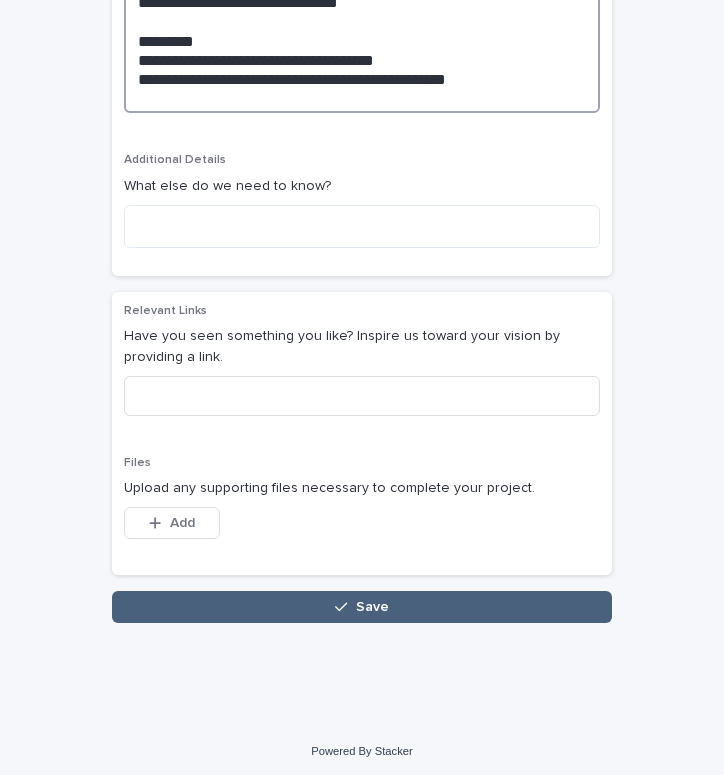 type on "**********" 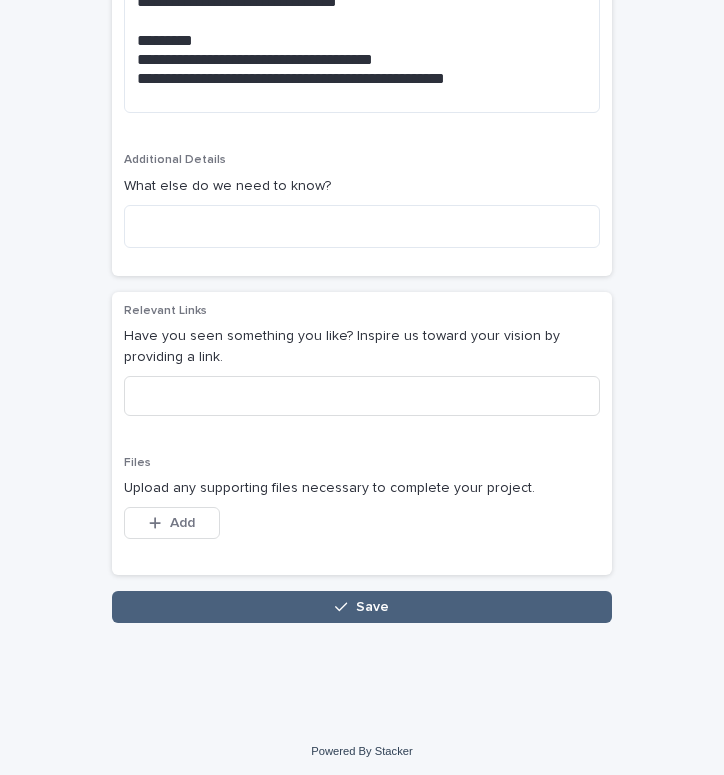 click 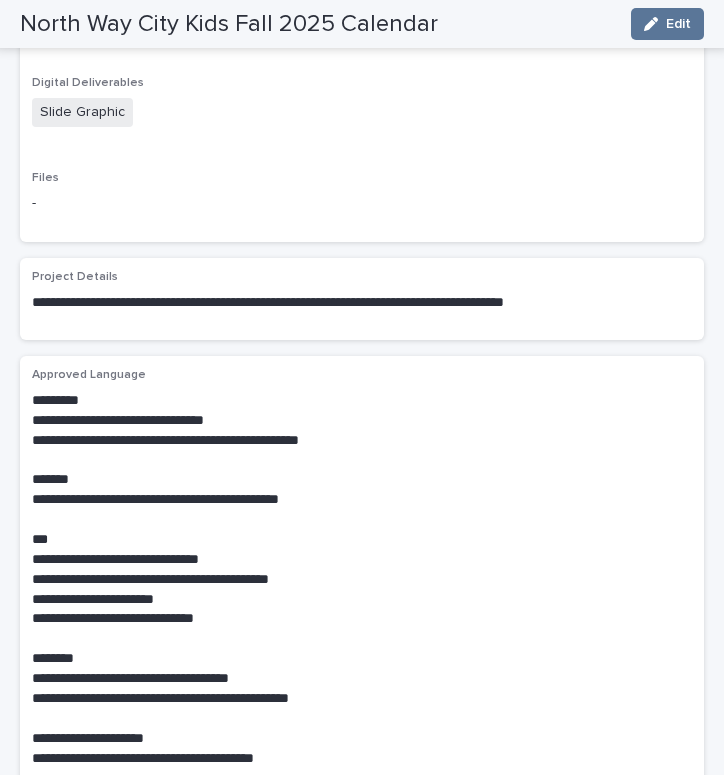 scroll, scrollTop: 823, scrollLeft: 0, axis: vertical 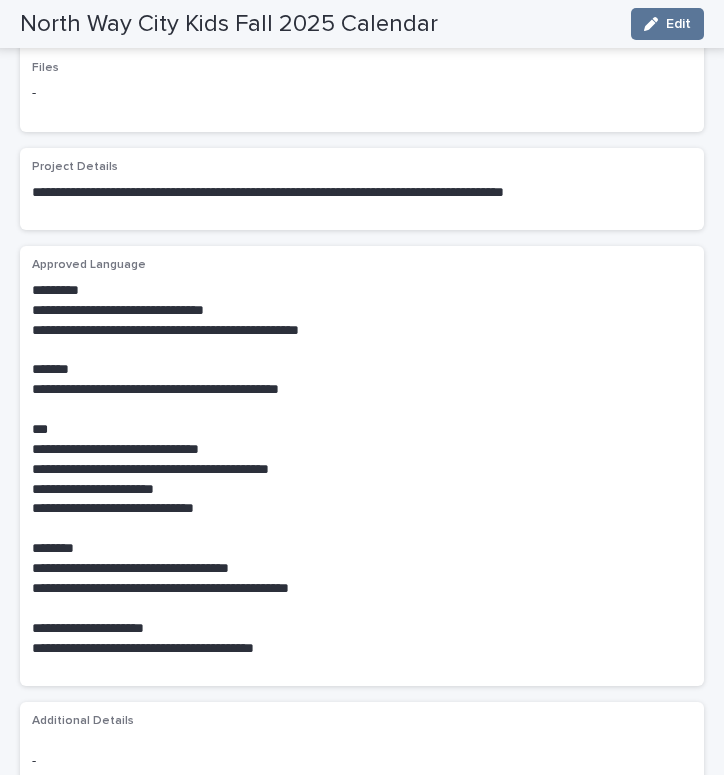 click on "**********" at bounding box center (362, 331) 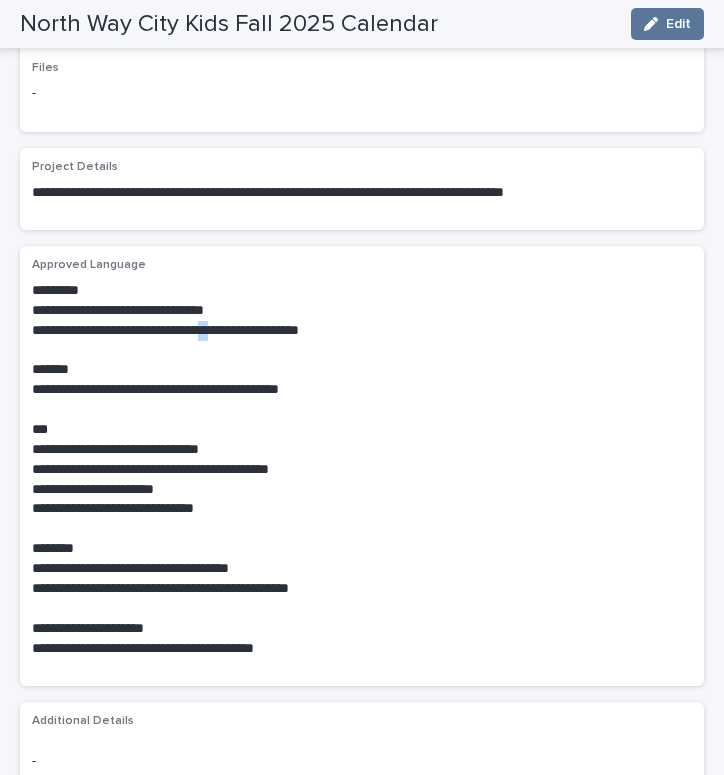 click on "**********" at bounding box center (362, 331) 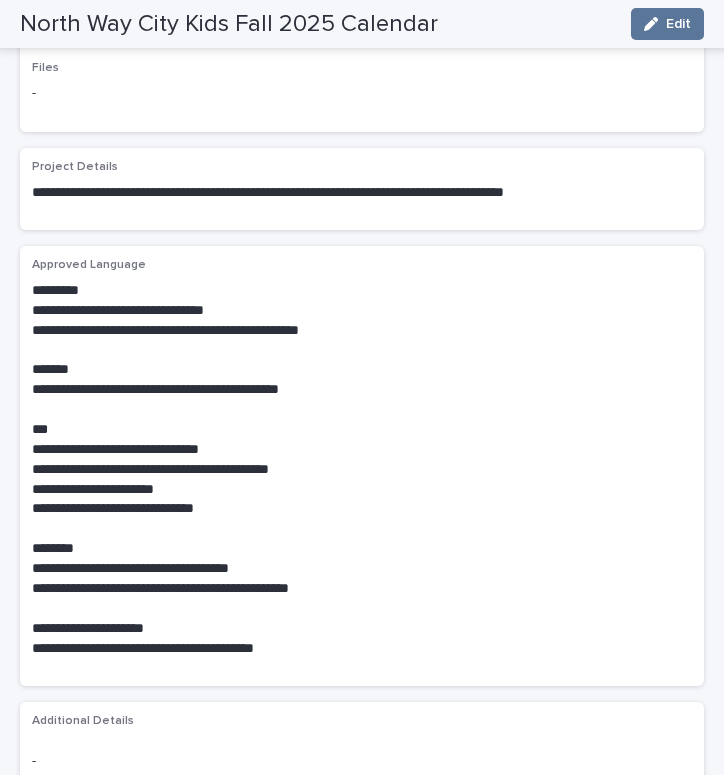 click on "**********" at bounding box center [362, 390] 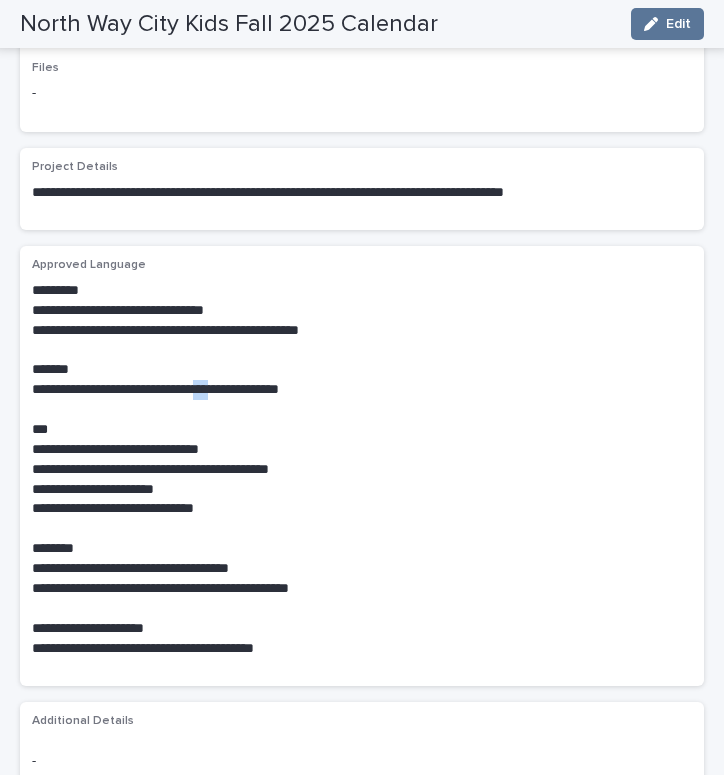 click on "**********" at bounding box center (362, 390) 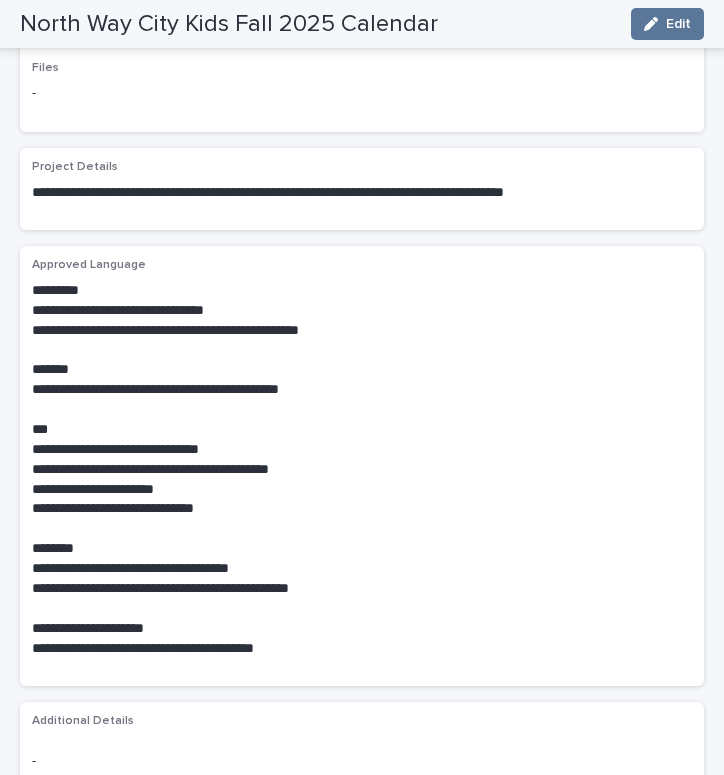 click on "**********" at bounding box center (362, 450) 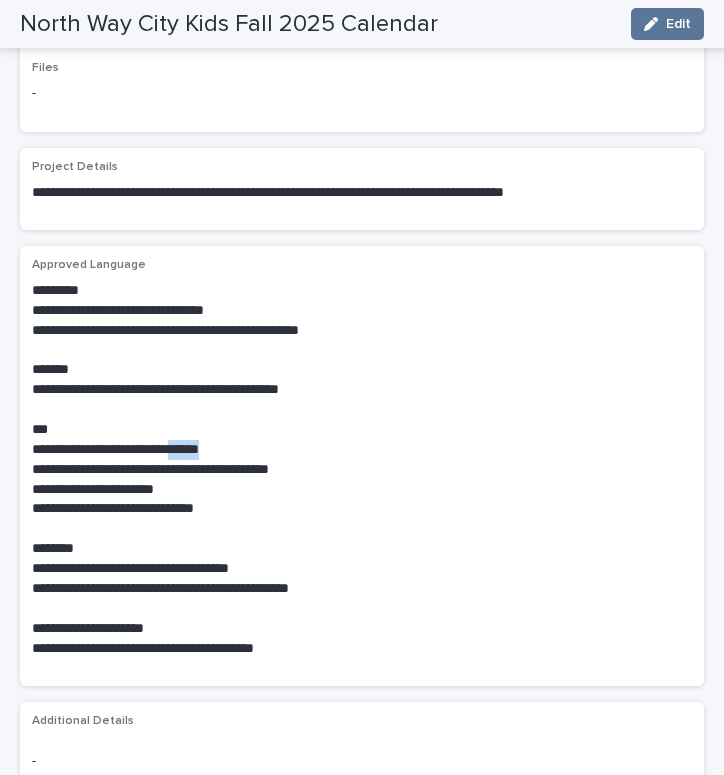 click on "**********" at bounding box center (362, 450) 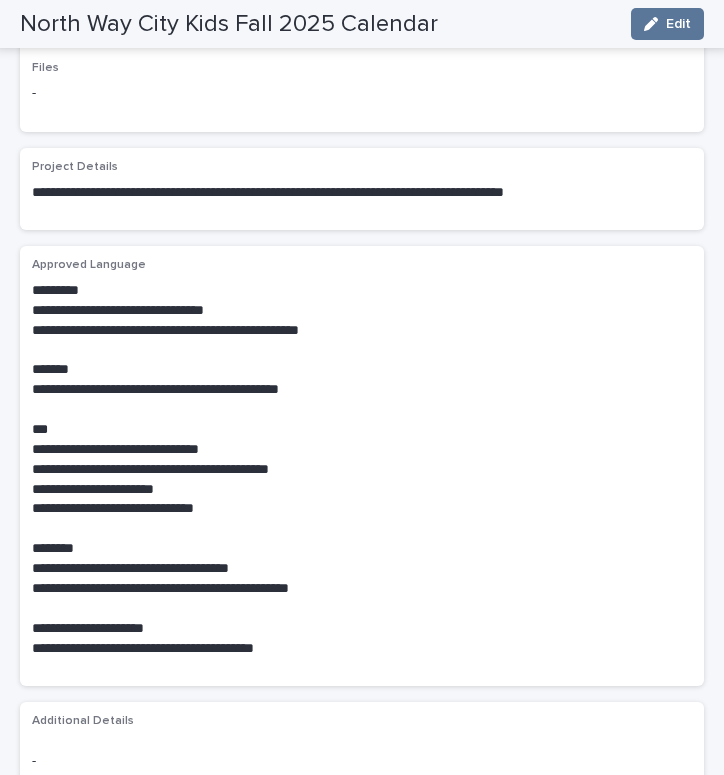 click on "**********" at bounding box center (362, 470) 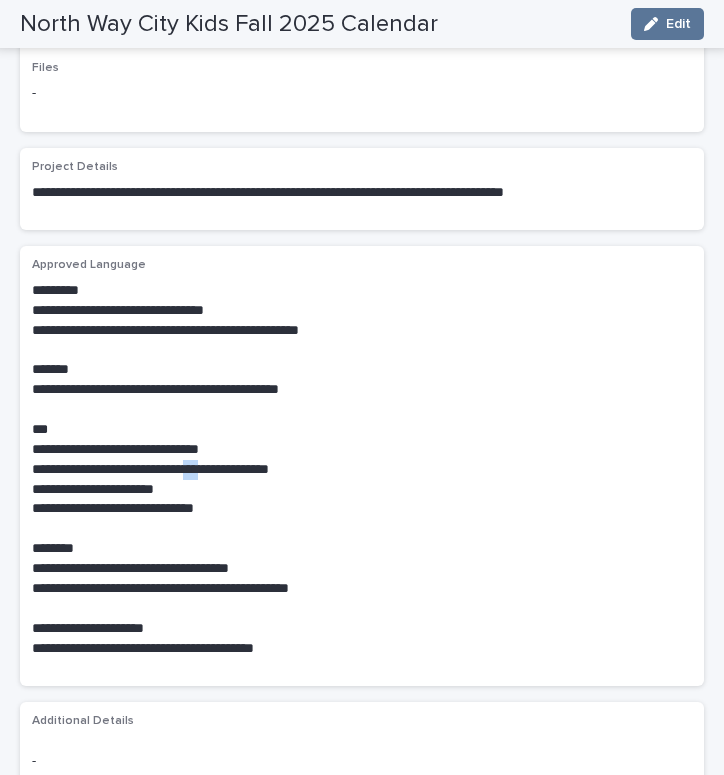 click on "**********" at bounding box center (362, 470) 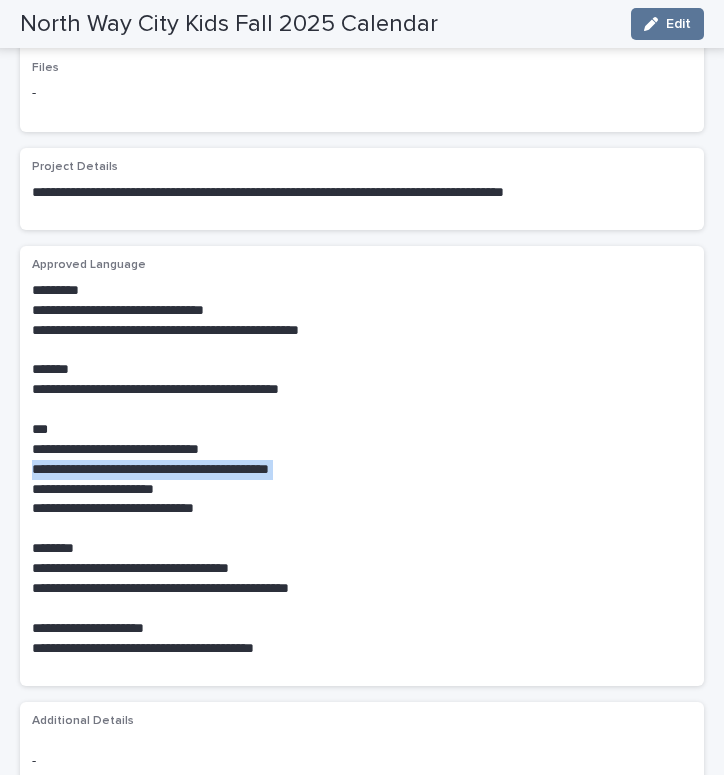 click at bounding box center [362, 529] 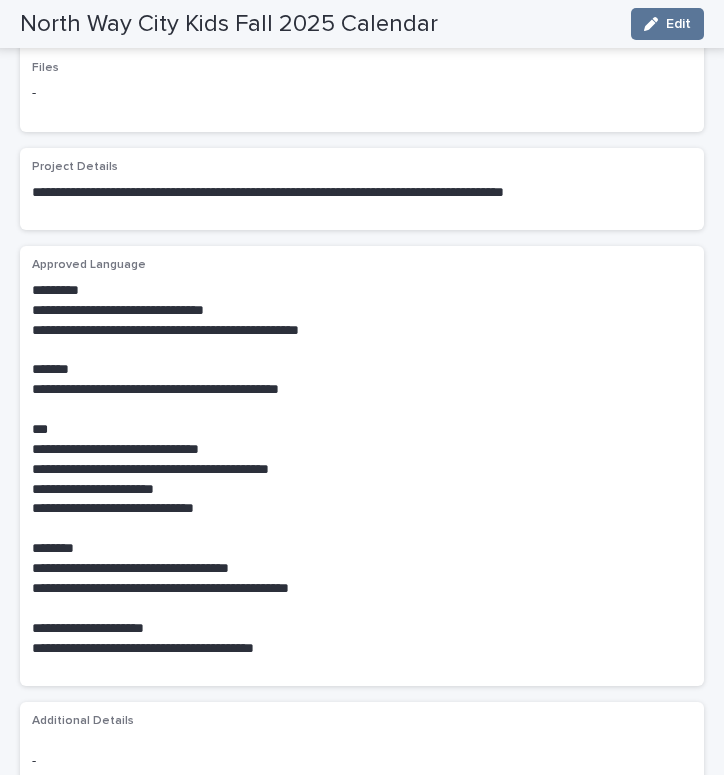click on "**********" at bounding box center (362, 311) 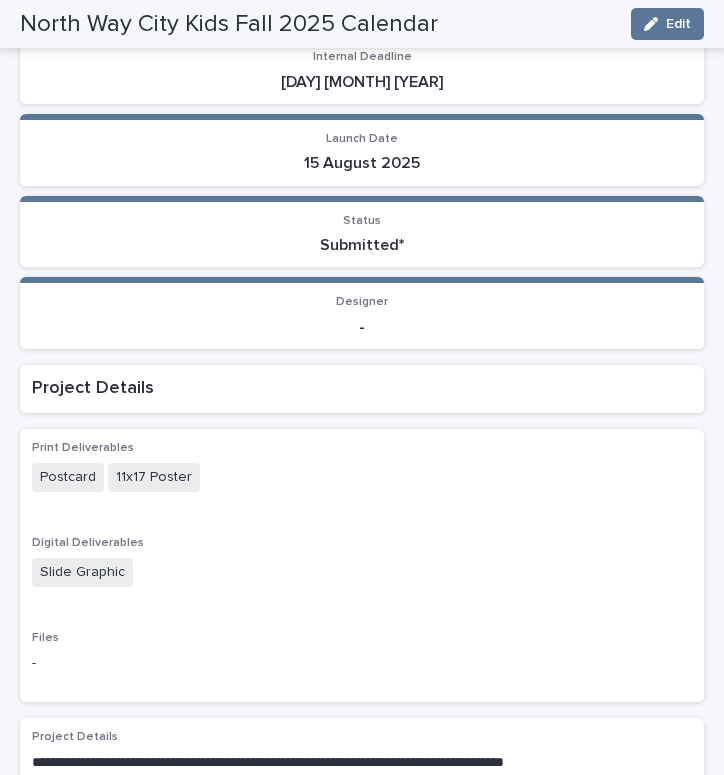 scroll, scrollTop: 0, scrollLeft: 0, axis: both 